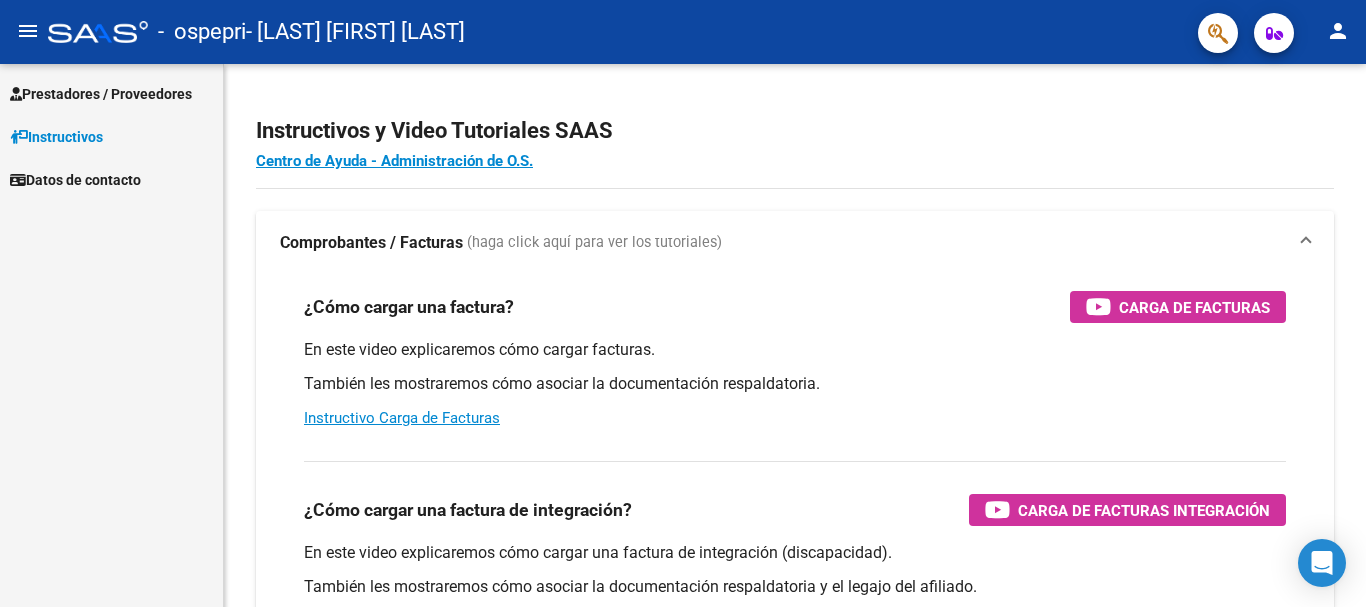 scroll, scrollTop: 0, scrollLeft: 0, axis: both 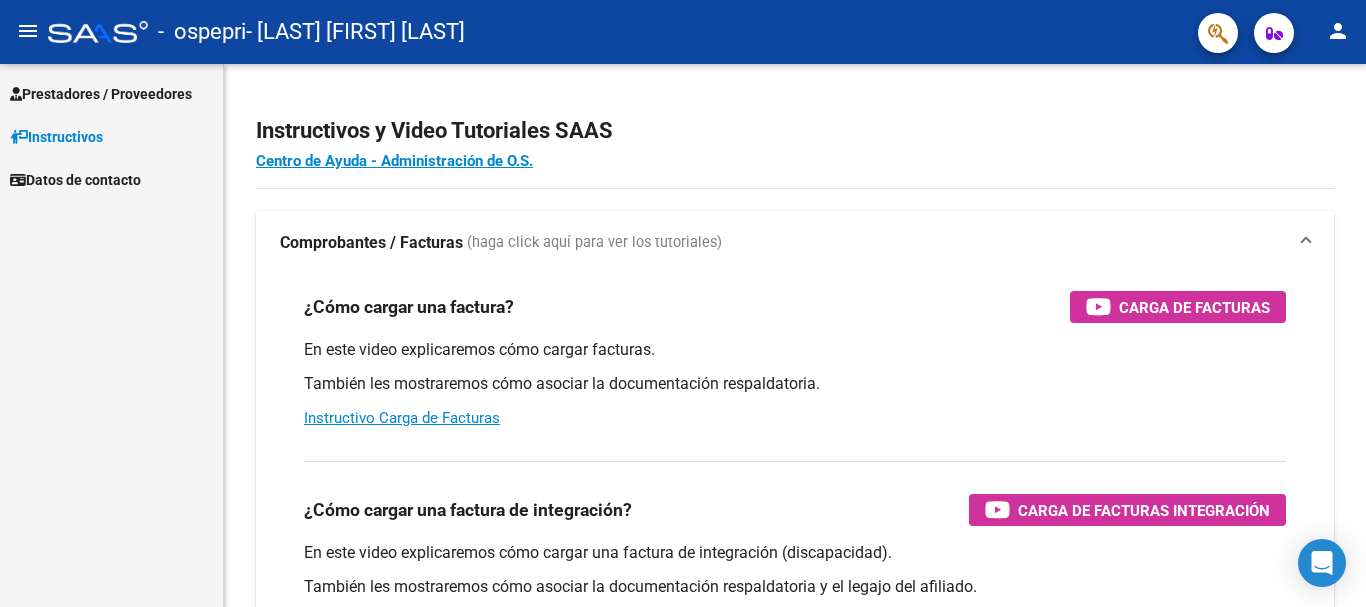 click on "Prestadores / Proveedores" at bounding box center (101, 94) 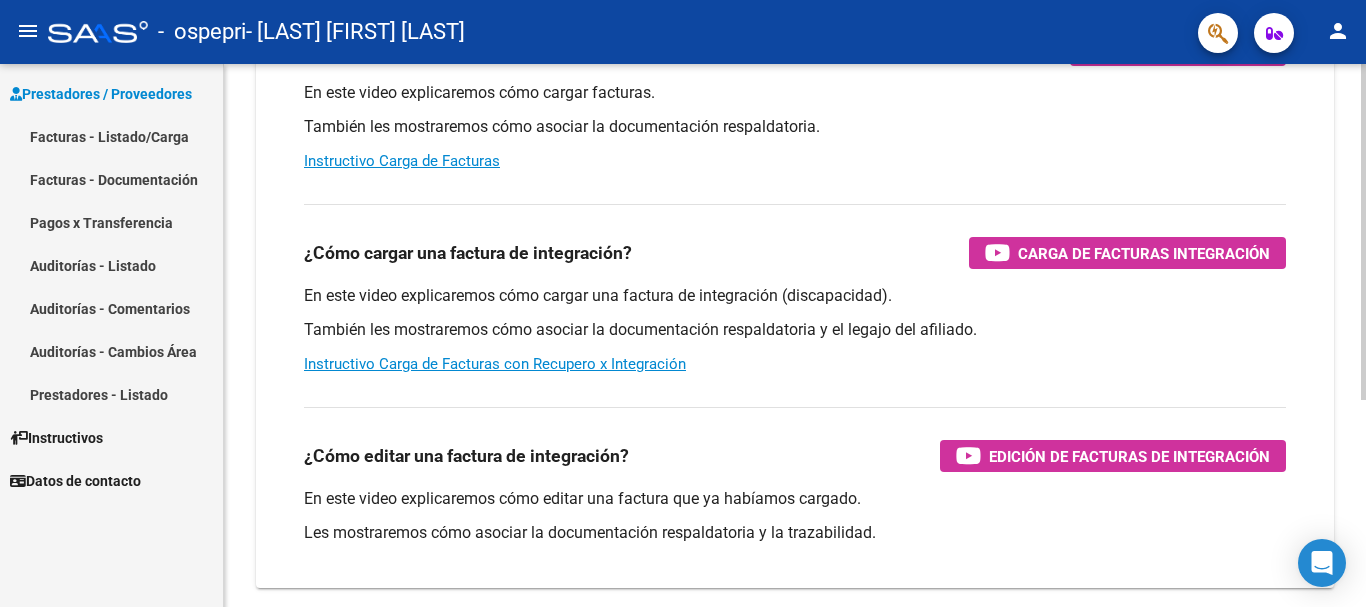 scroll, scrollTop: 255, scrollLeft: 0, axis: vertical 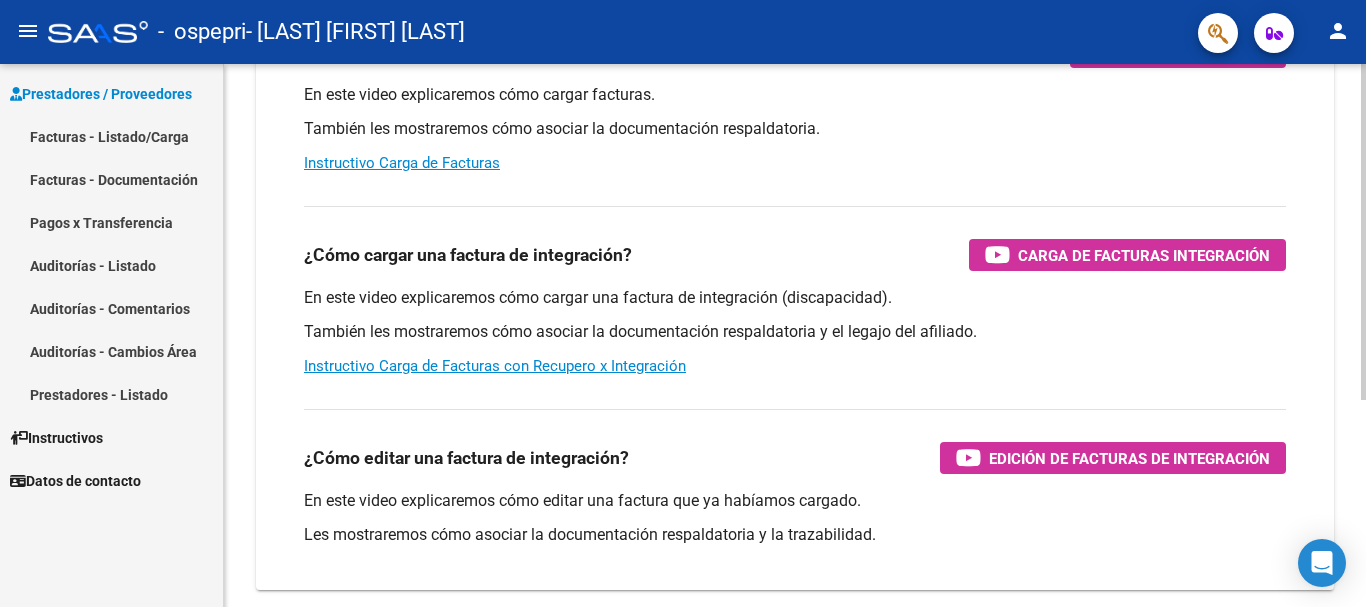 click 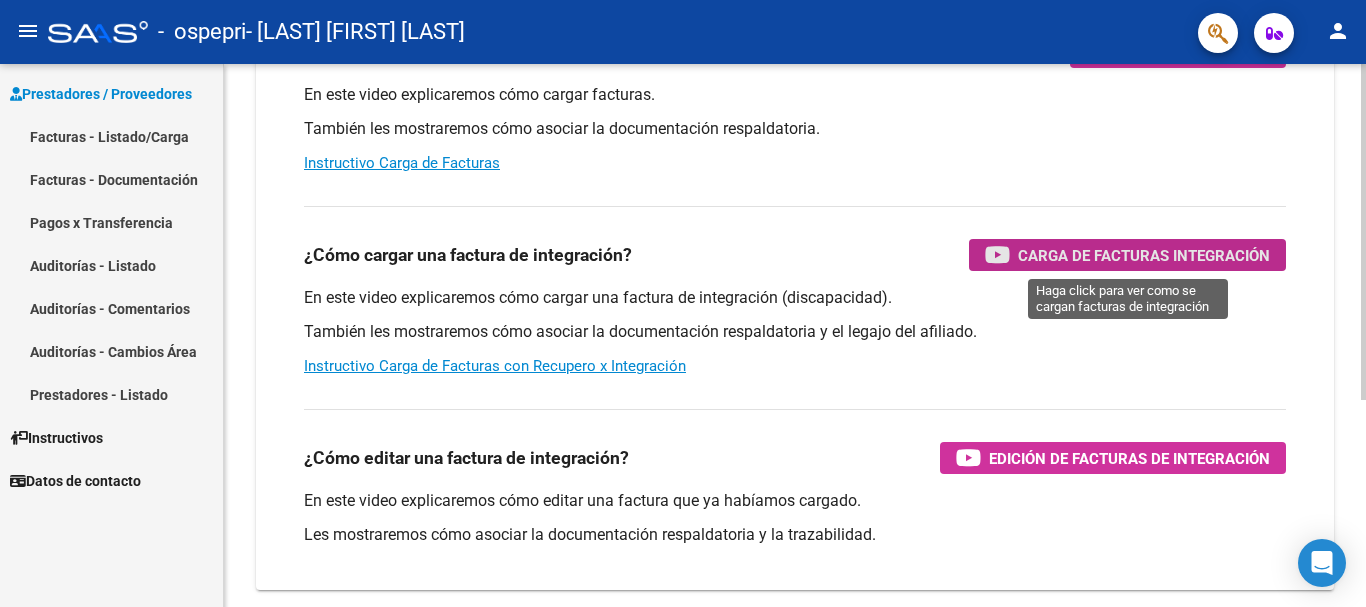click on "Carga de Facturas Integración" at bounding box center [1144, 255] 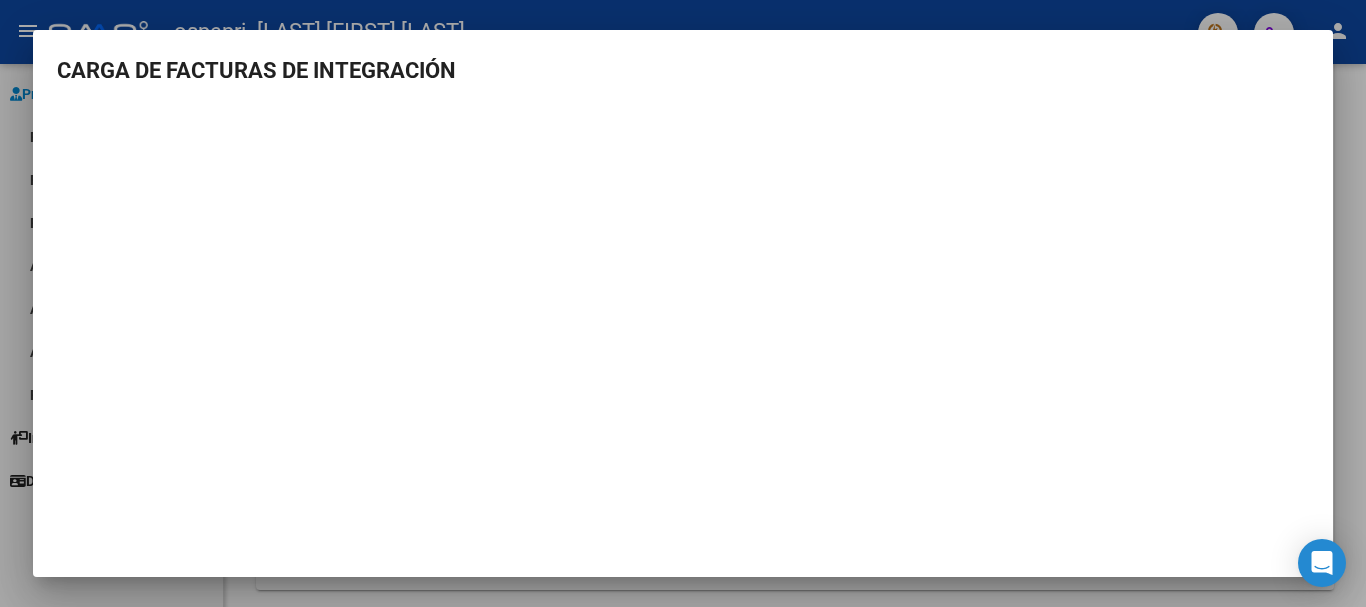click at bounding box center [683, 303] 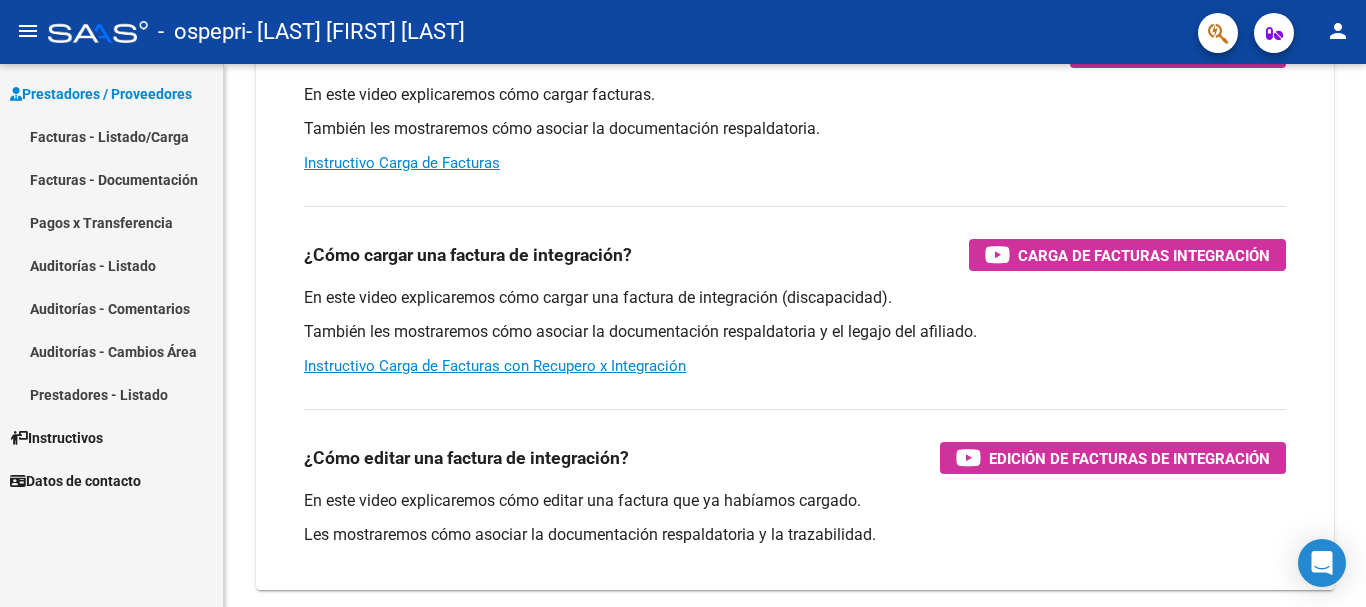 click on "Facturas - Listado/Carga" at bounding box center [111, 136] 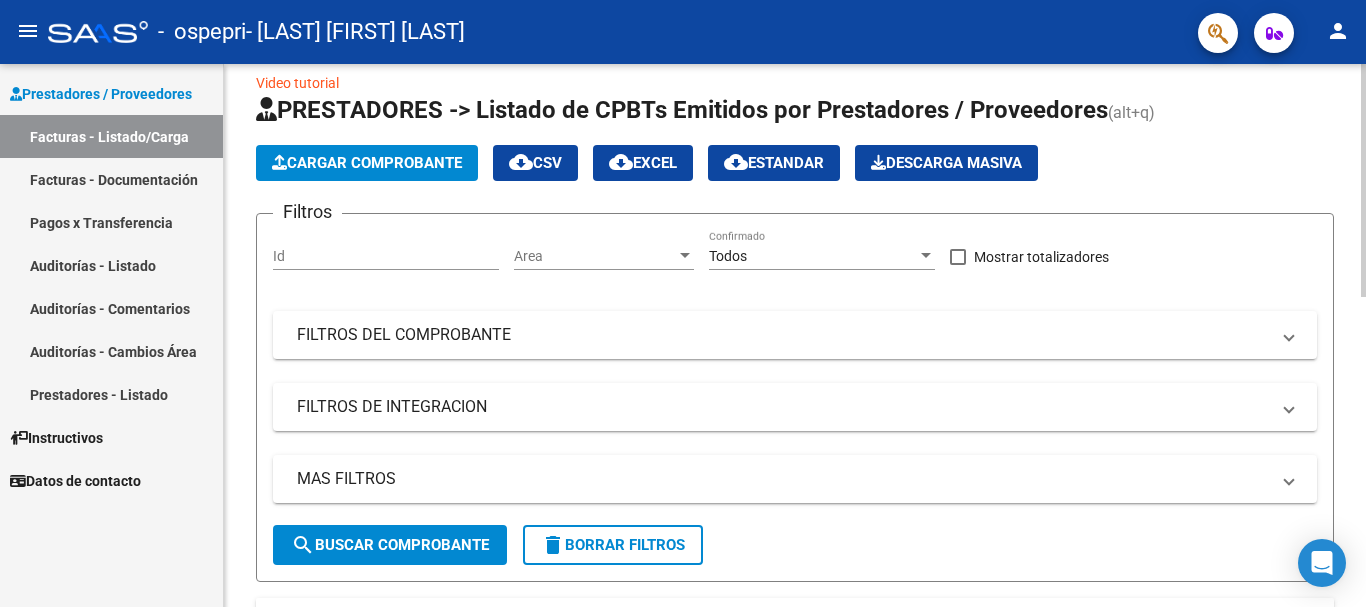scroll, scrollTop: 0, scrollLeft: 0, axis: both 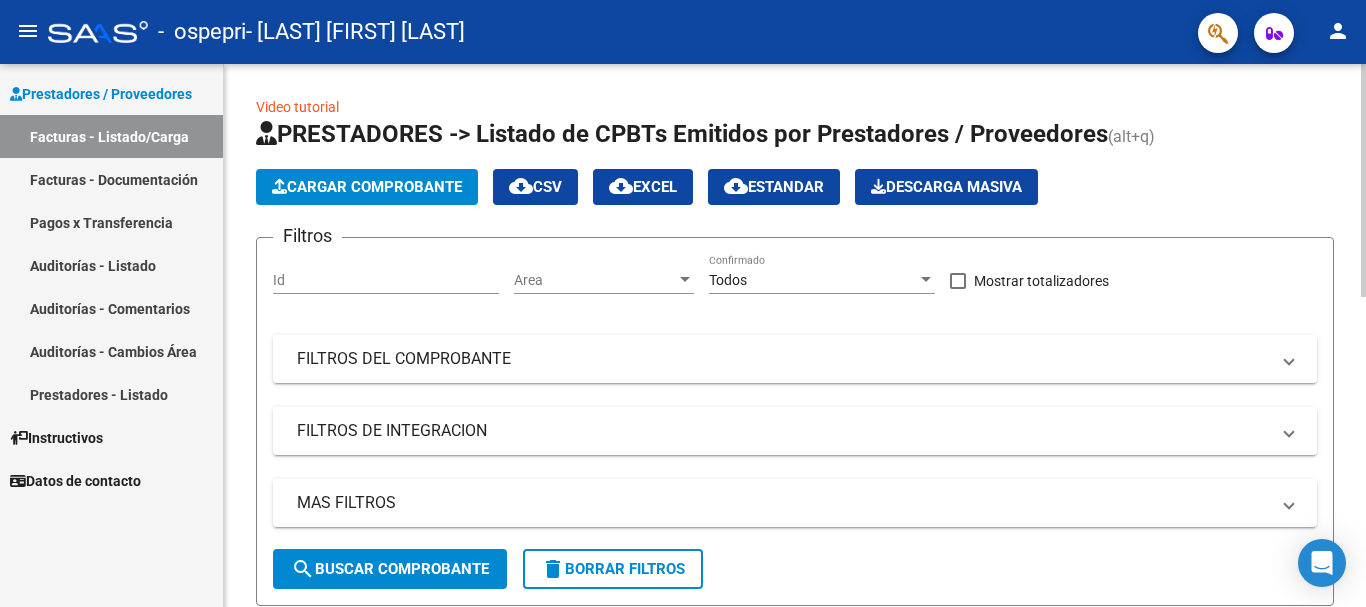 click on "menu -   ospepri   - [LAST] [FIRST] [LAST] person    Prestadores / Proveedores Facturas - Listado/Carga Facturas - Documentación Pagos x Transferencia Auditorías - Listado Auditorías - Comentarios Auditorías - Cambios Área Prestadores - Listado    Instructivos    Datos de contacto  Video tutorial   PRESTADORES -> Listado de CPBTs Emitidos por Prestadores / Proveedores (alt+q)   Cargar Comprobante
cloud_download  CSV  cloud_download  EXCEL  cloud_download  Estandar   Descarga Masiva
Filtros Id Area Area Todos Confirmado   Mostrar totalizadores   FILTROS DEL COMPROBANTE  Comprobante Tipo Comprobante Tipo Start date – End date Fec. Comprobante Desde / Hasta Días Emisión Desde(cant. días) Días Emisión Hasta(cant. días) CUIT / Razón Social Pto. Venta Nro. Comprobante Código SSS CAE Válido CAE Válido Todos Cargado Módulo Hosp. Todos Tiene facturacion Apócrifa Hospital Refes  FILTROS DE INTEGRACION  Período De Prestación Campos del Archivo de Rendición Devuelto x SSS (dr_envio) Todos" 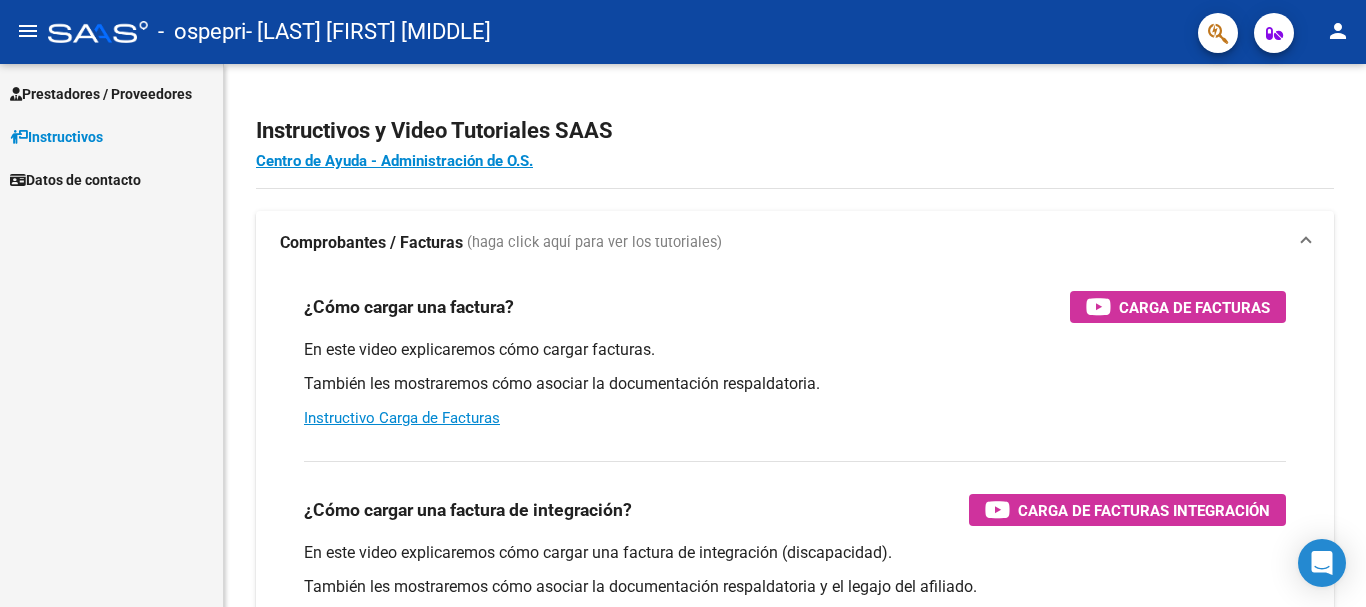 scroll, scrollTop: 0, scrollLeft: 0, axis: both 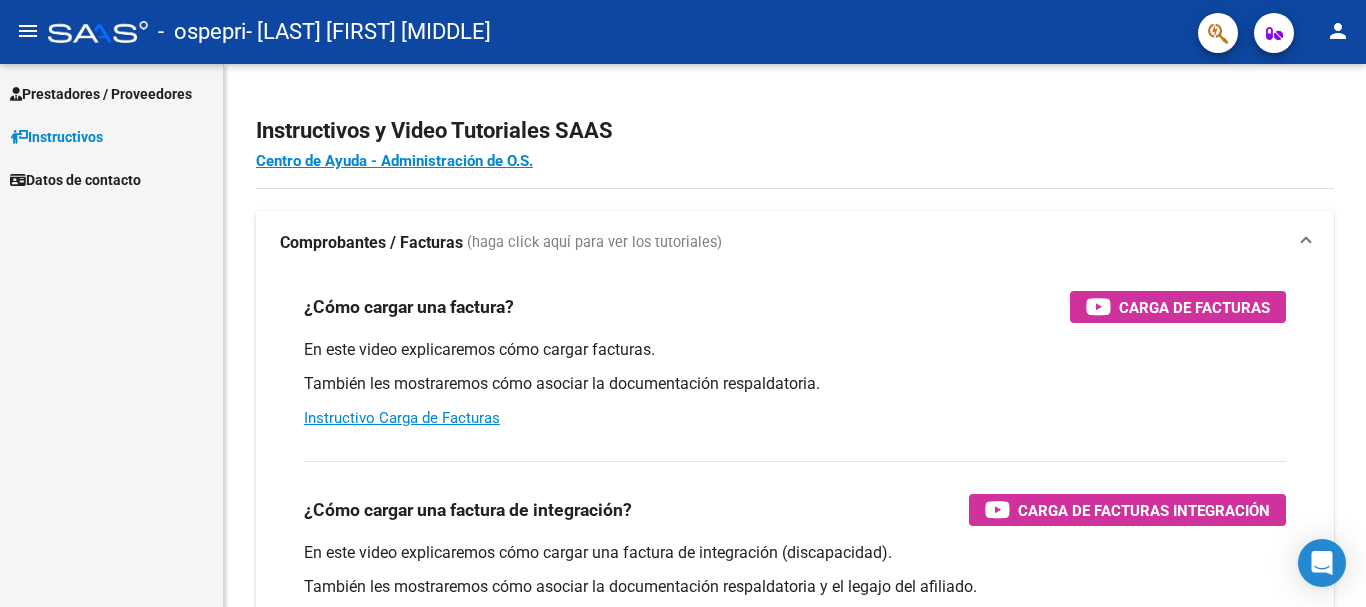 click on "Prestadores / Proveedores" at bounding box center [101, 94] 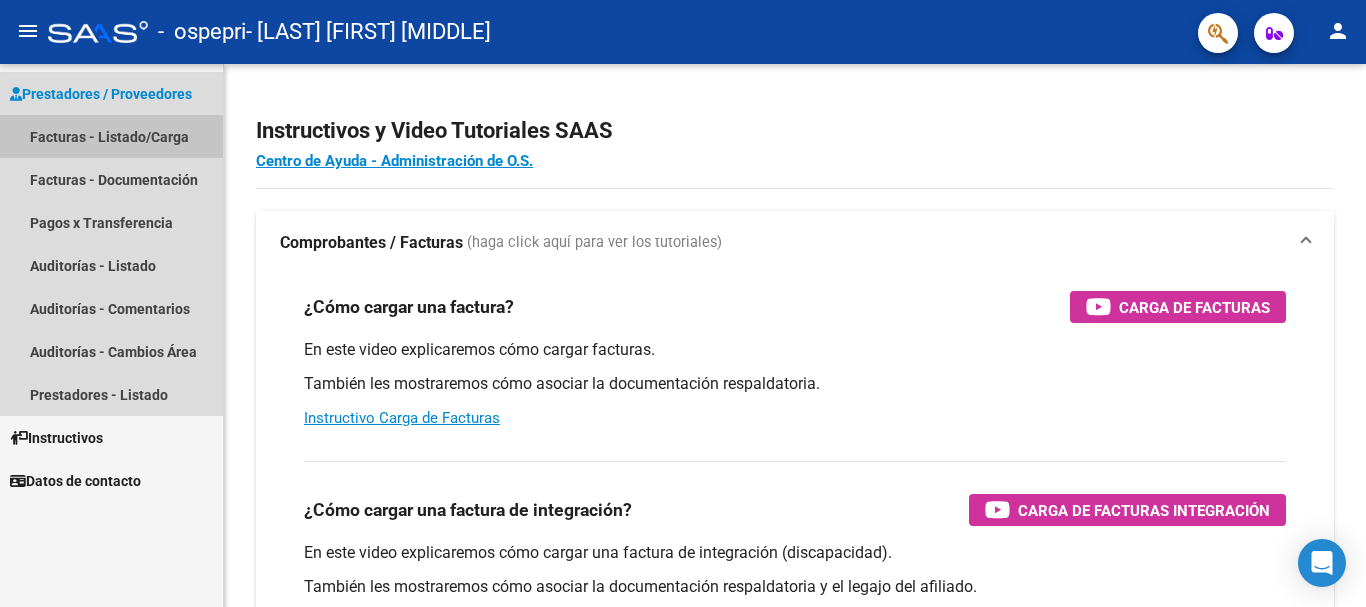 click on "Facturas - Listado/Carga" at bounding box center [111, 136] 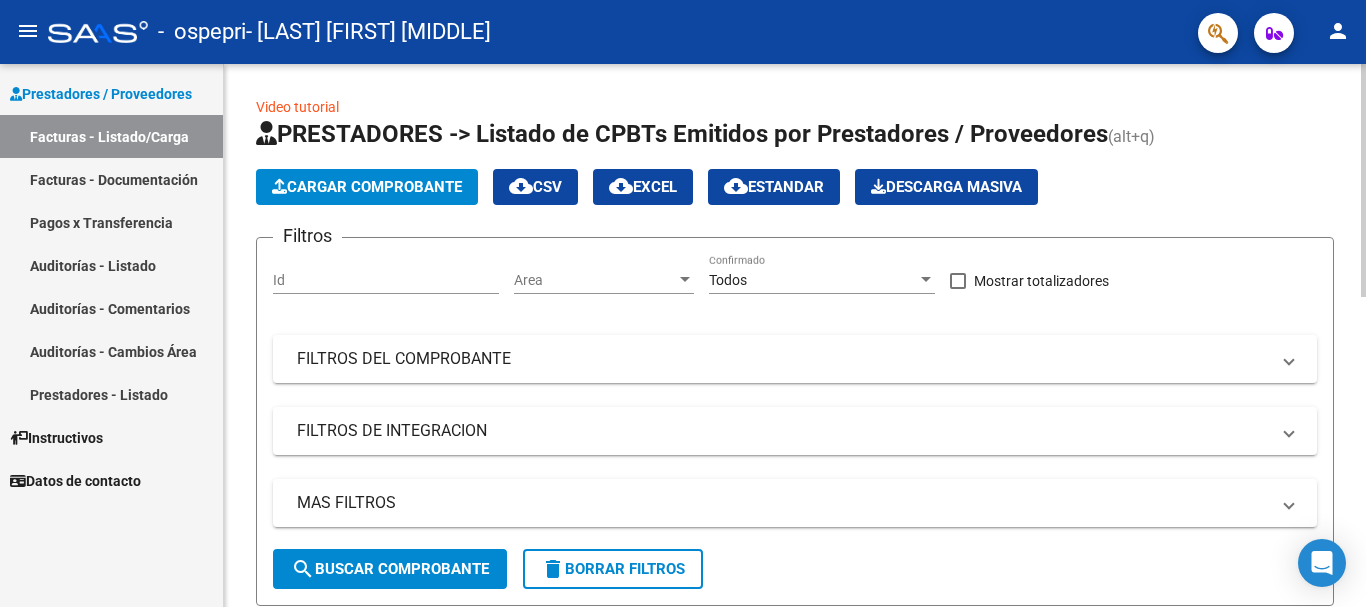 click on "Cargar Comprobante" 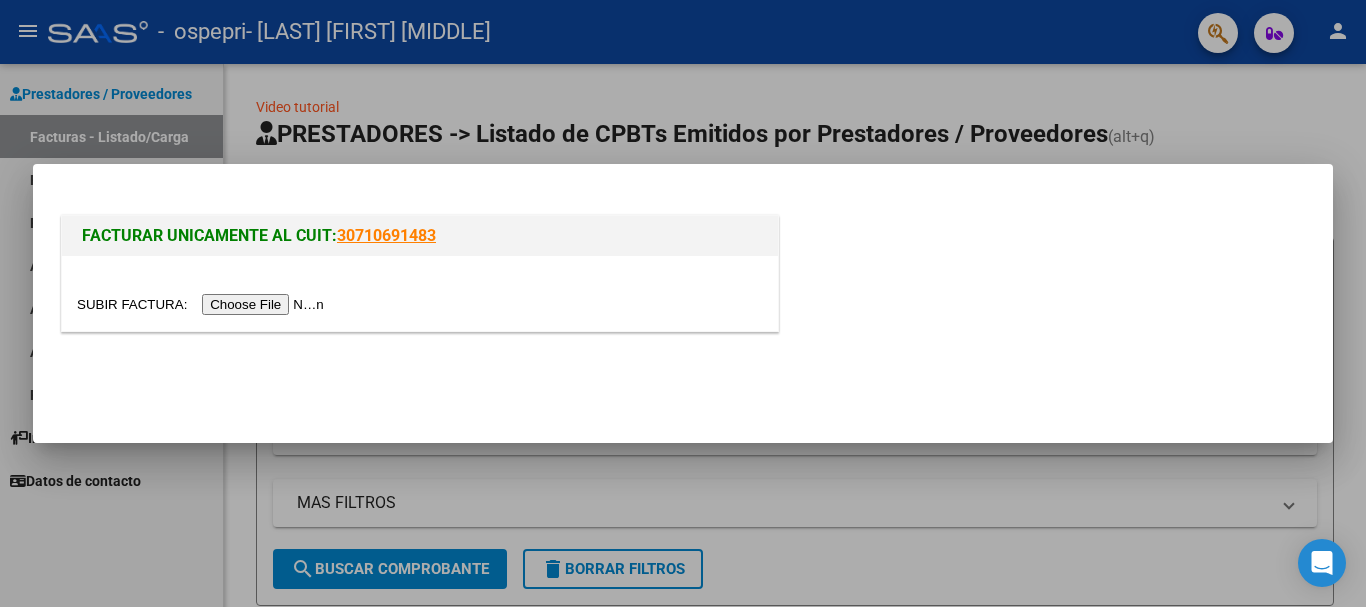 click at bounding box center (203, 304) 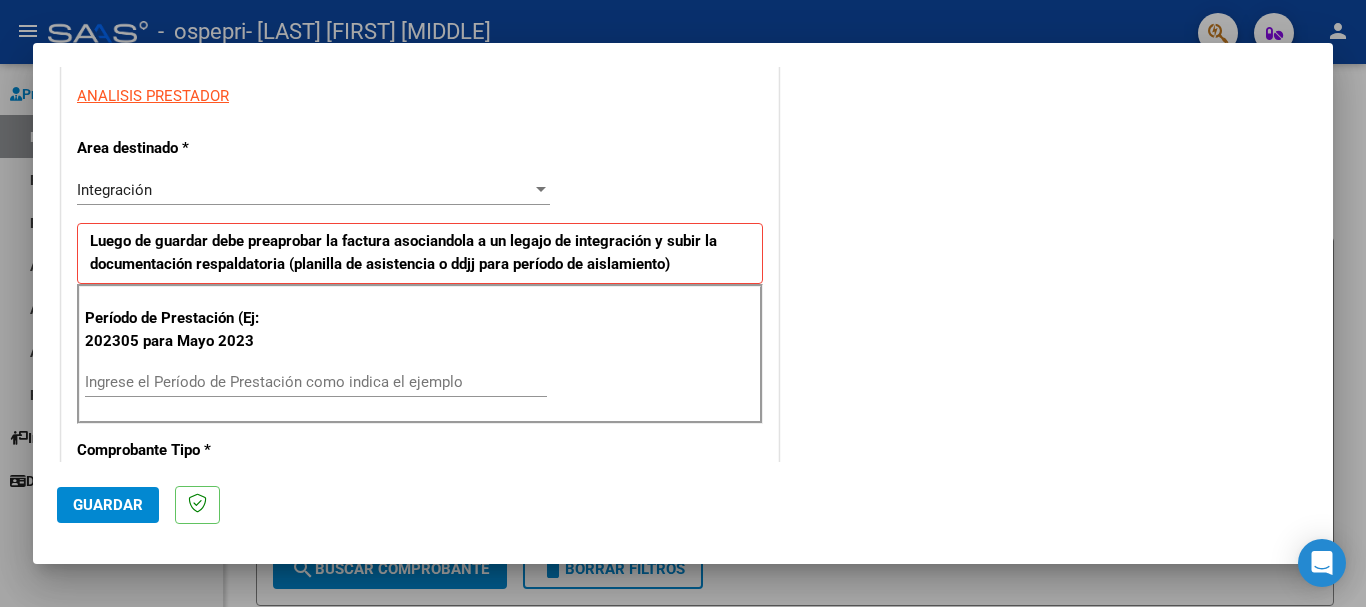 scroll, scrollTop: 369, scrollLeft: 0, axis: vertical 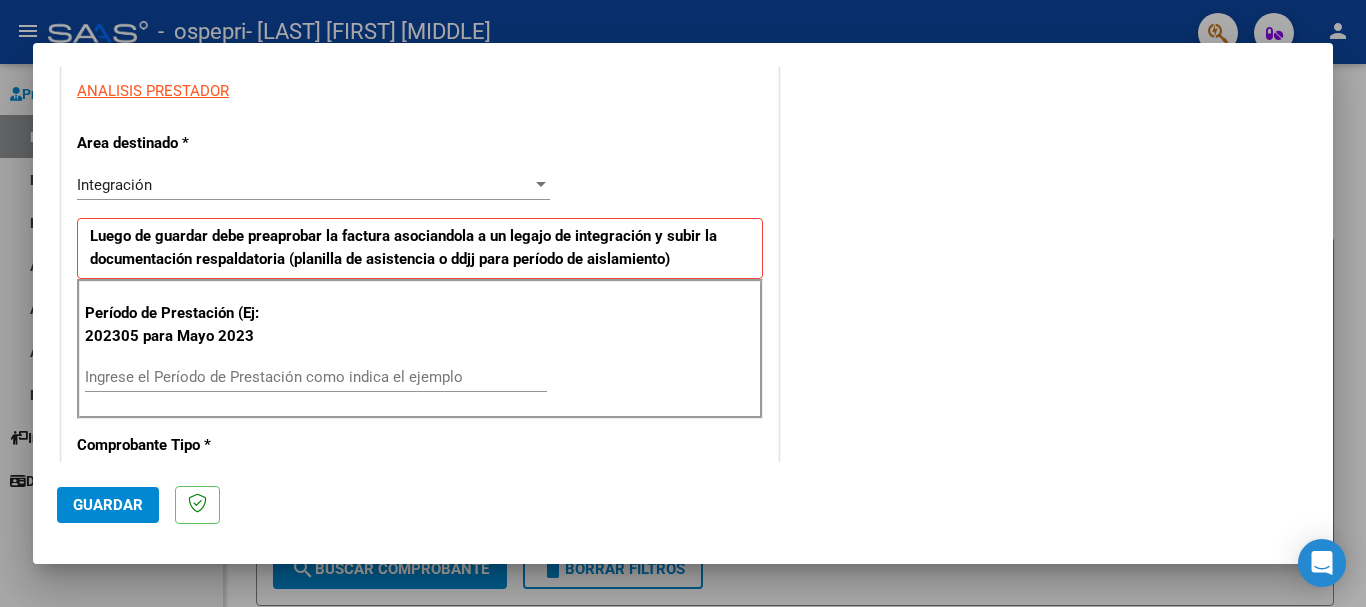 click on "Ingrese el Período de Prestación como indica el ejemplo" at bounding box center [316, 377] 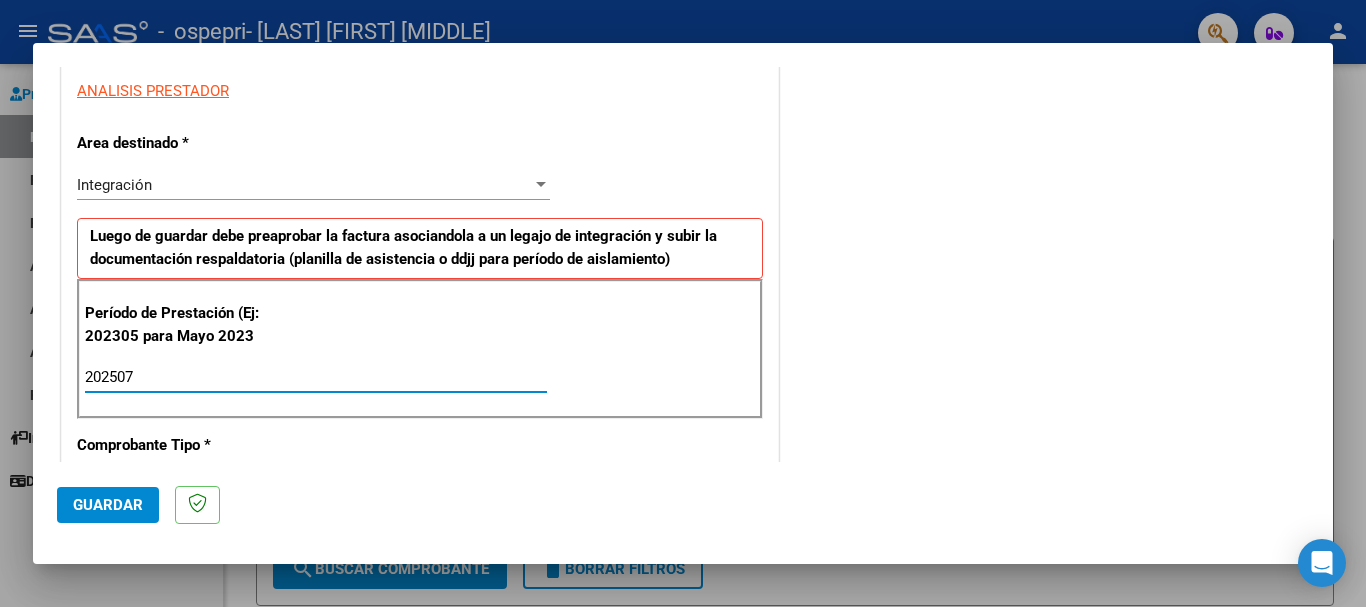 type on "202507" 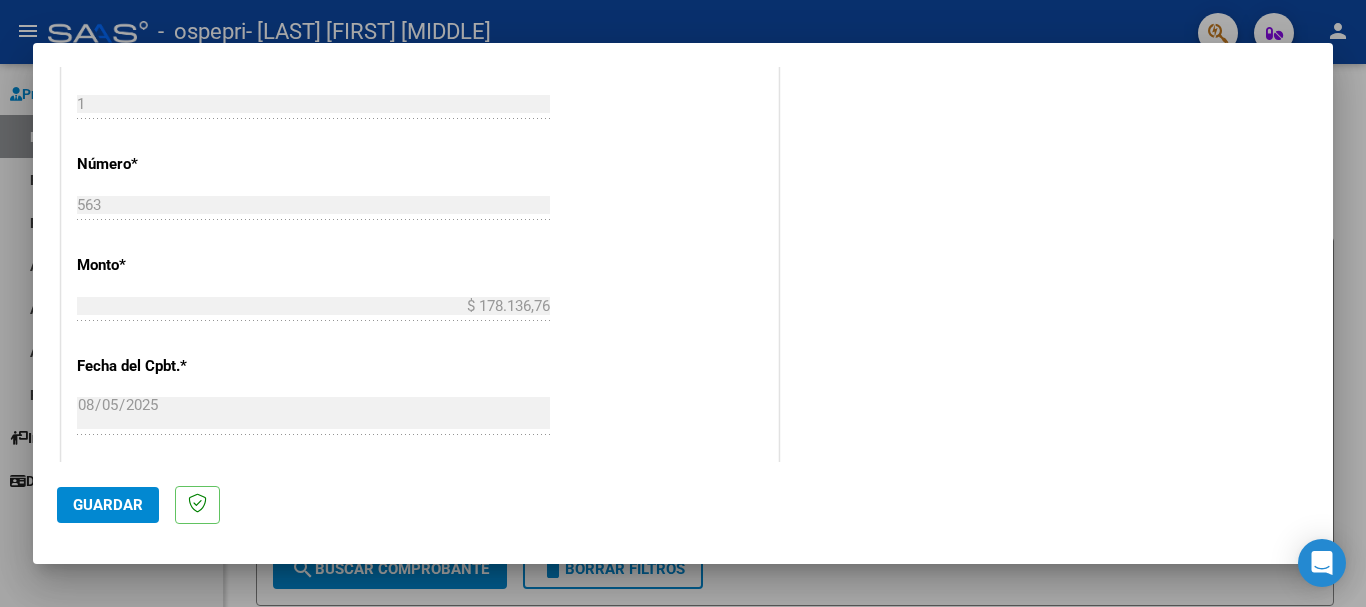 scroll, scrollTop: 858, scrollLeft: 0, axis: vertical 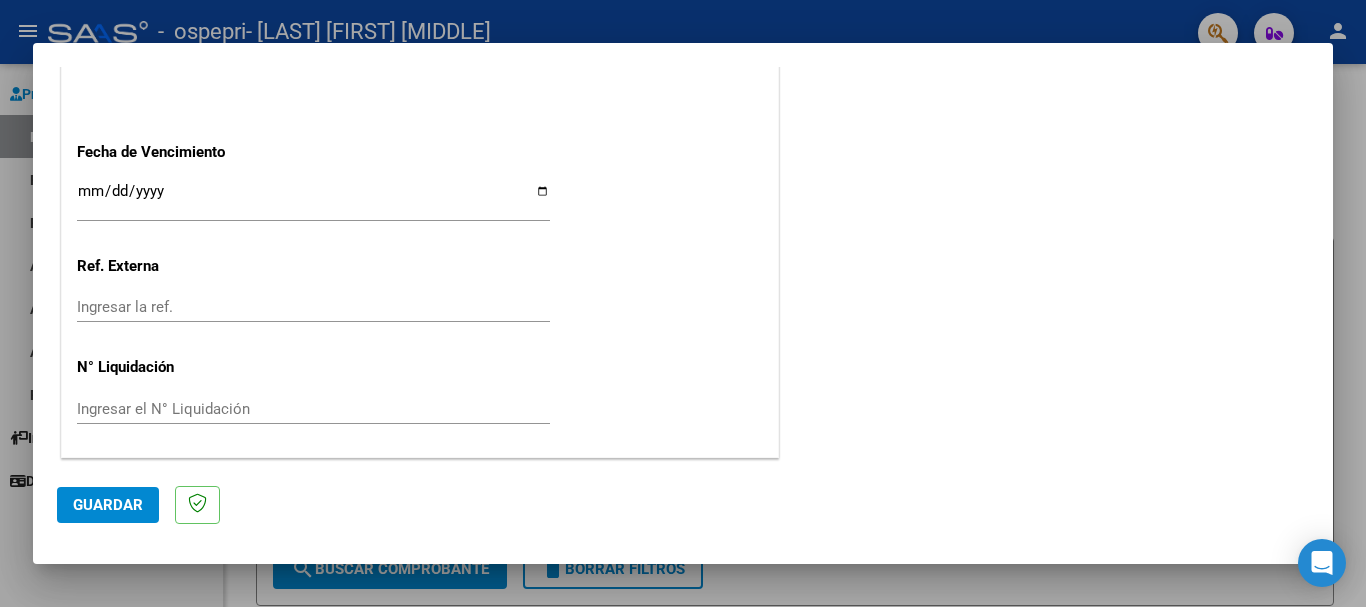 click on "Ingresar la fecha" at bounding box center (313, 199) 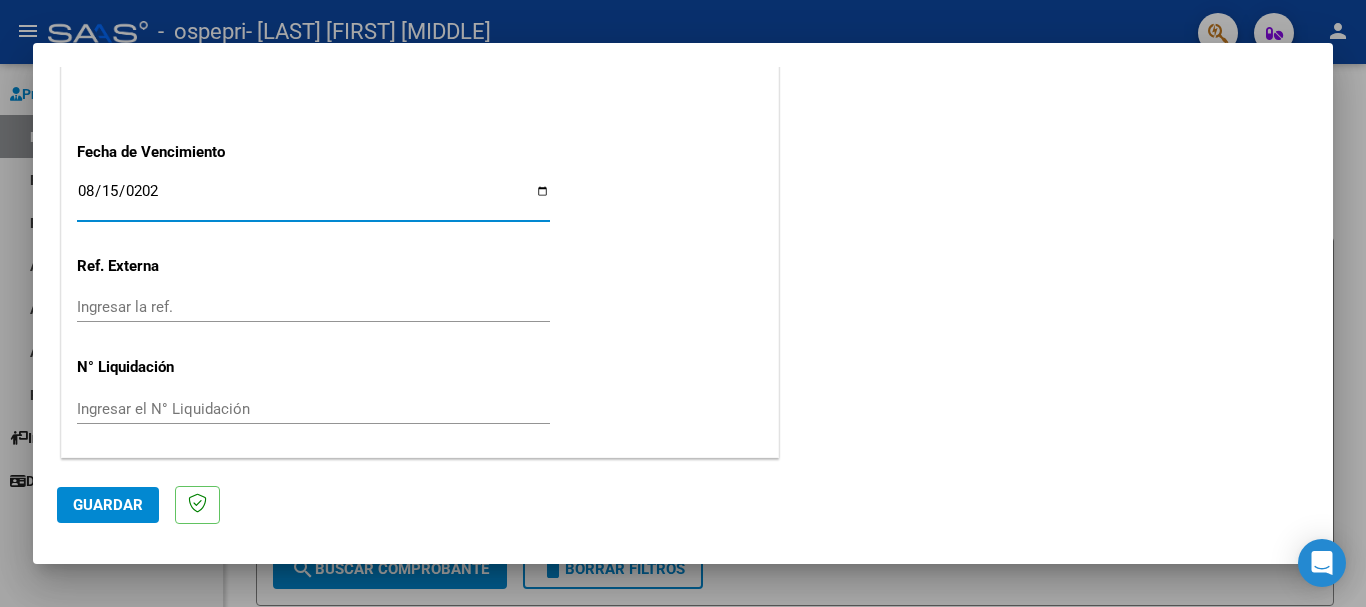type on "2025-08-15" 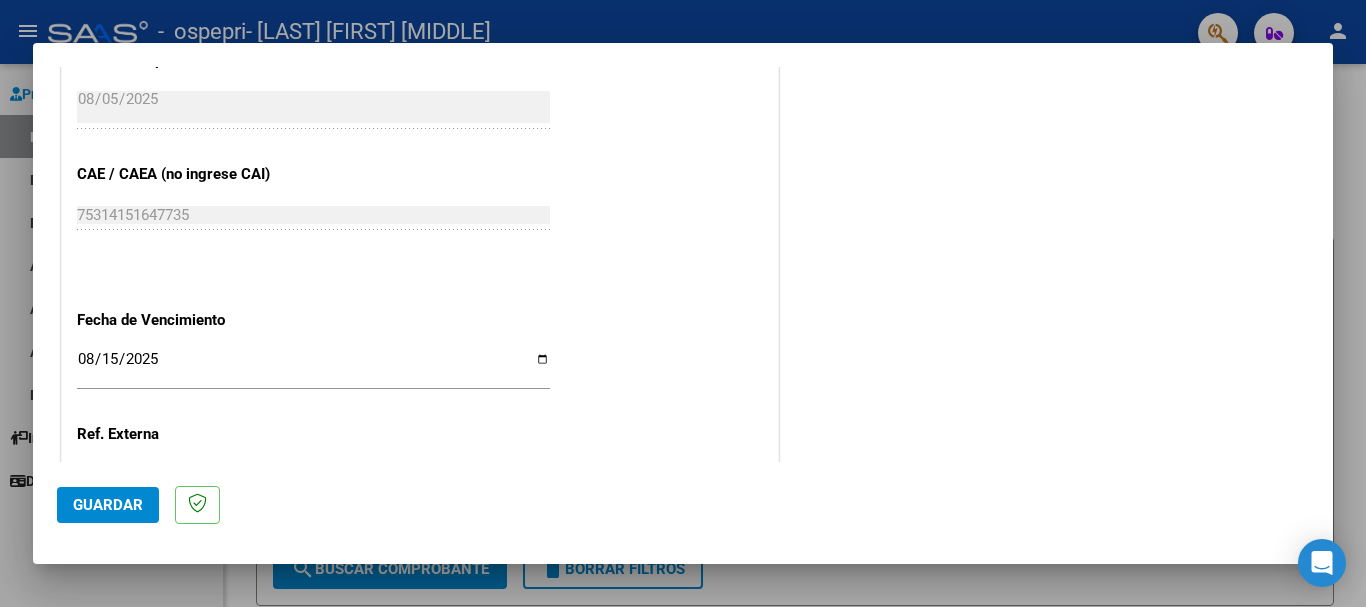 scroll, scrollTop: 1327, scrollLeft: 0, axis: vertical 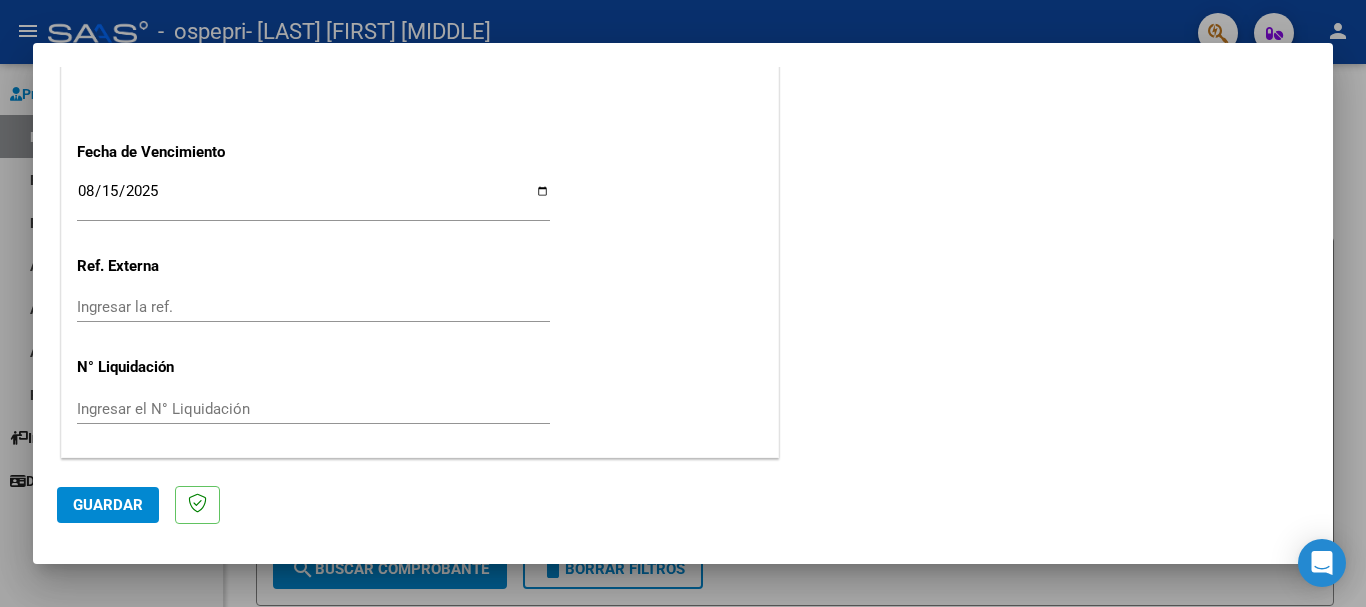 click on "Guardar" 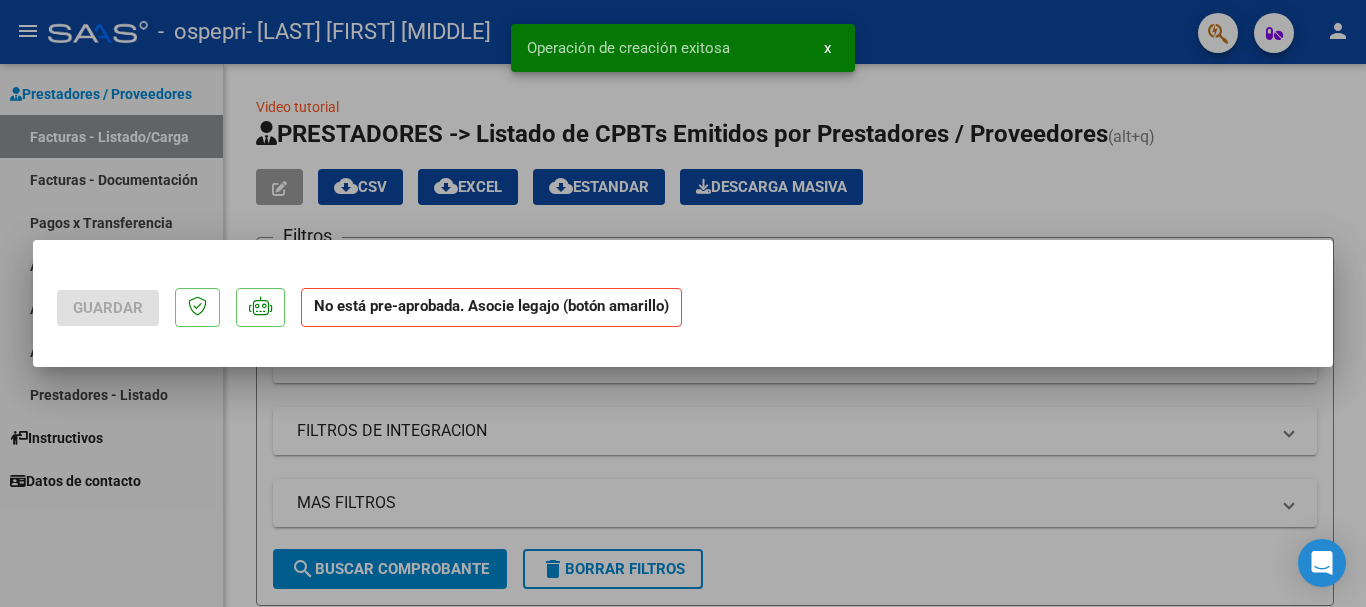 scroll, scrollTop: 0, scrollLeft: 0, axis: both 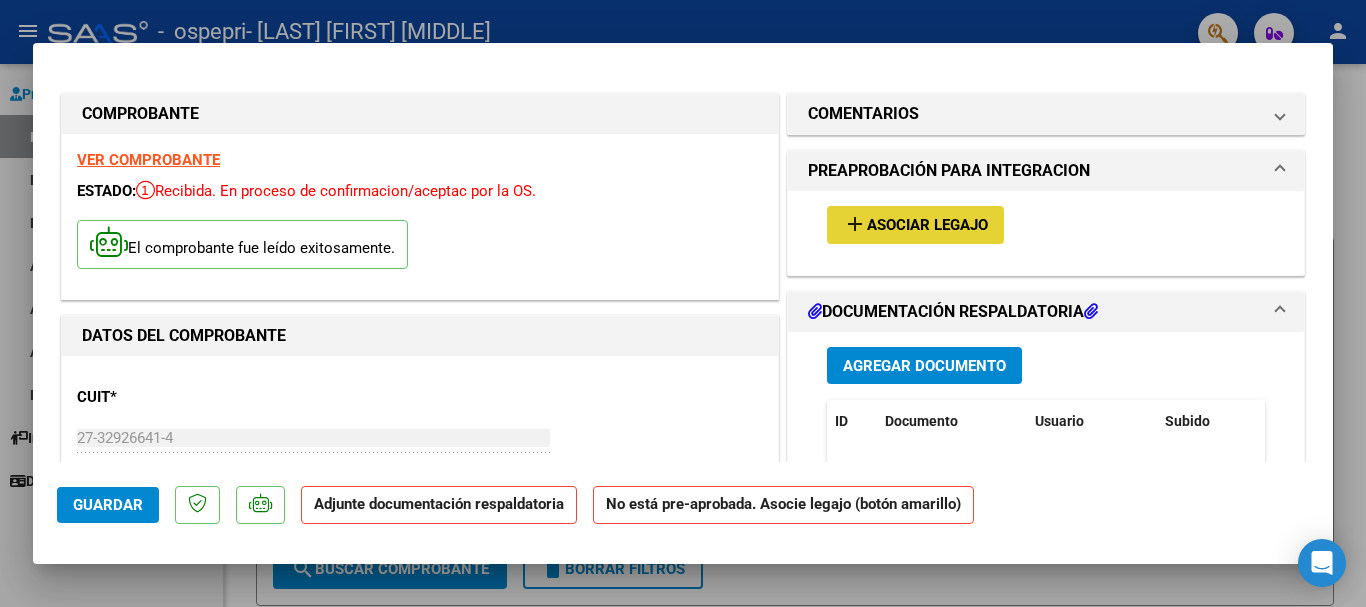 click on "add" at bounding box center (855, 224) 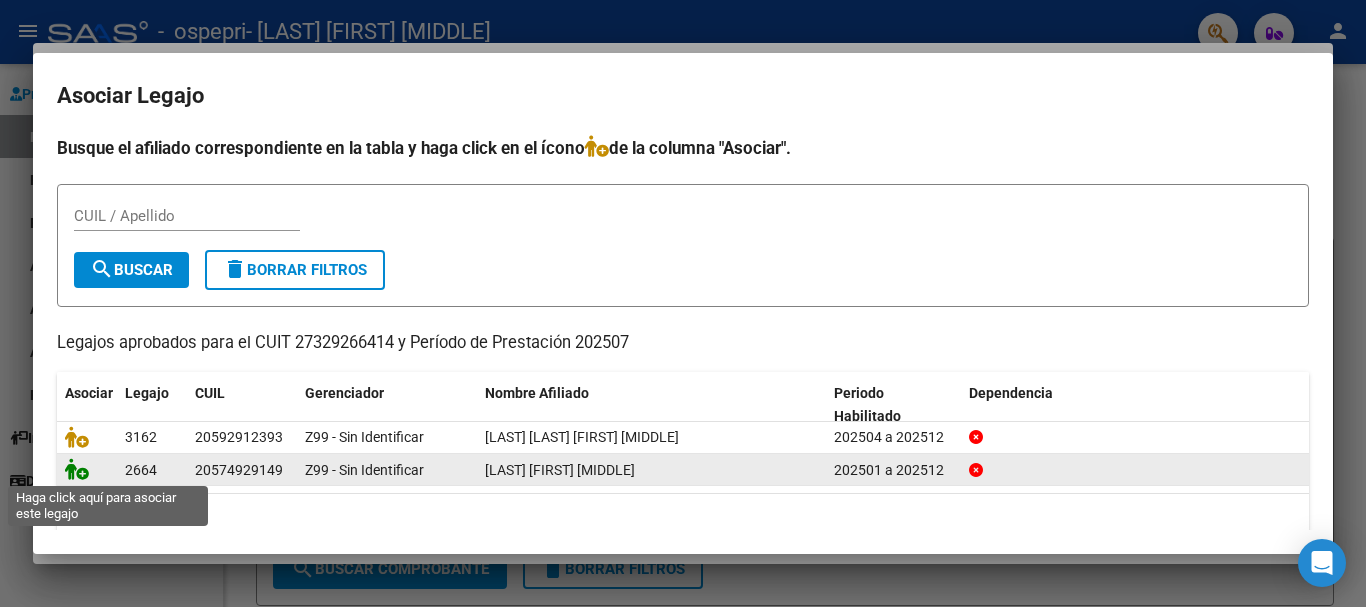 click 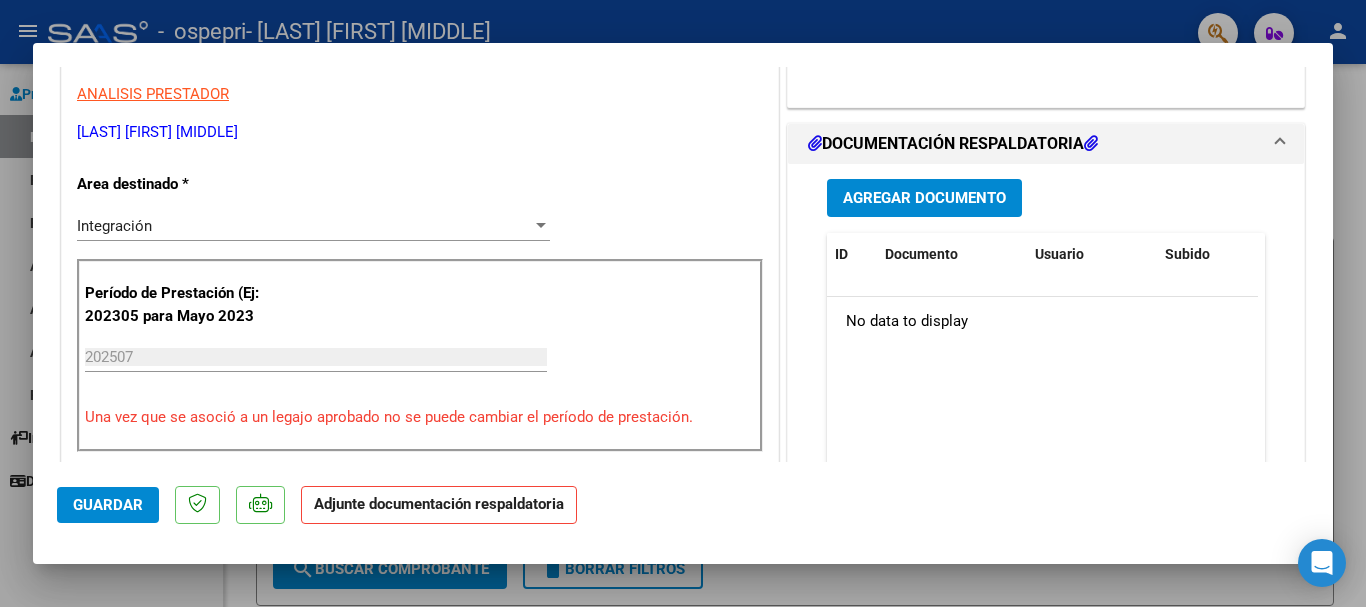 scroll, scrollTop: 433, scrollLeft: 0, axis: vertical 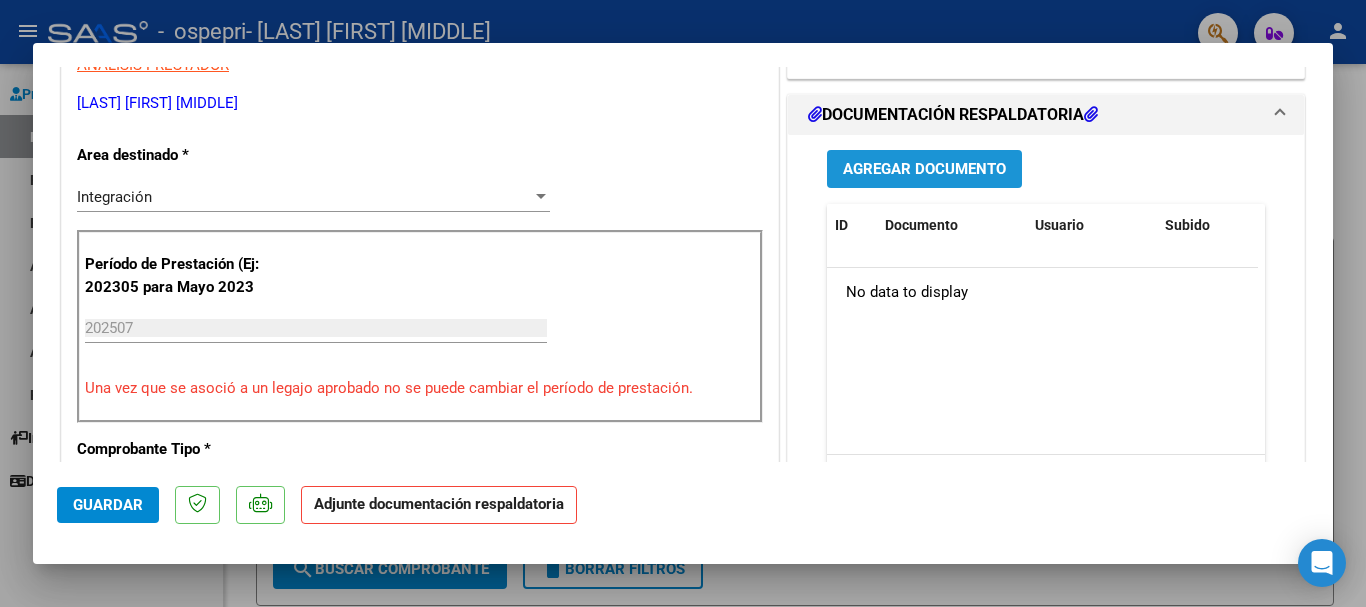 click on "Agregar Documento" at bounding box center [924, 170] 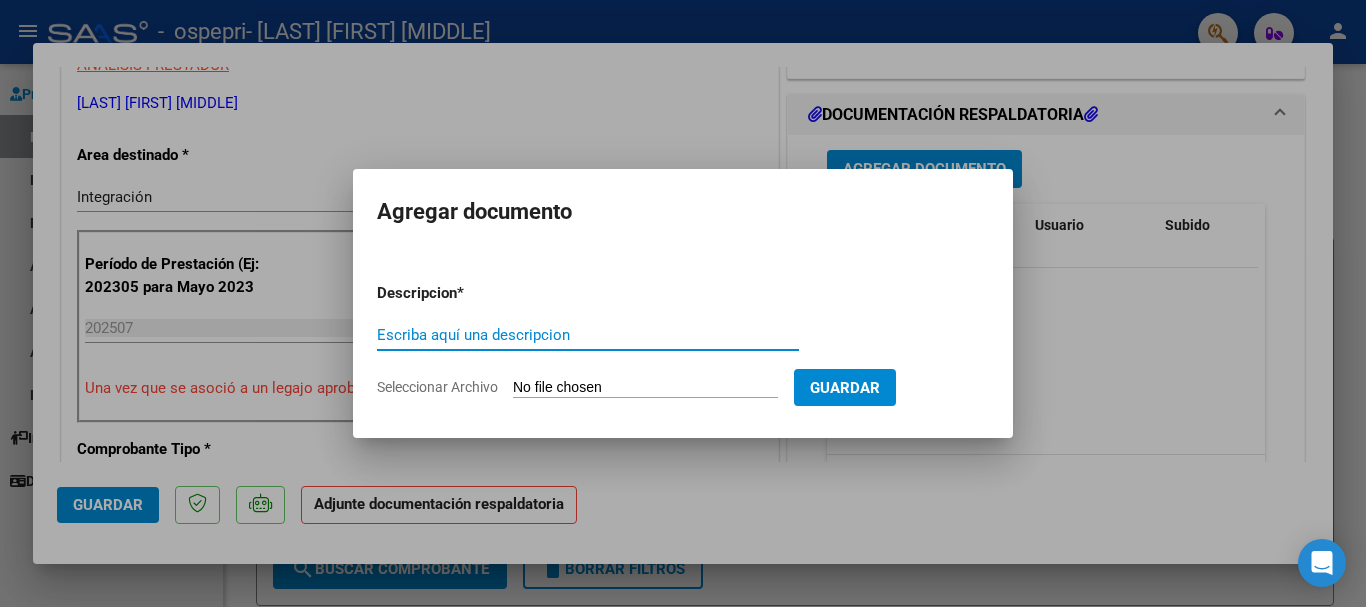 click on "Escriba aquí una descripcion" at bounding box center (588, 335) 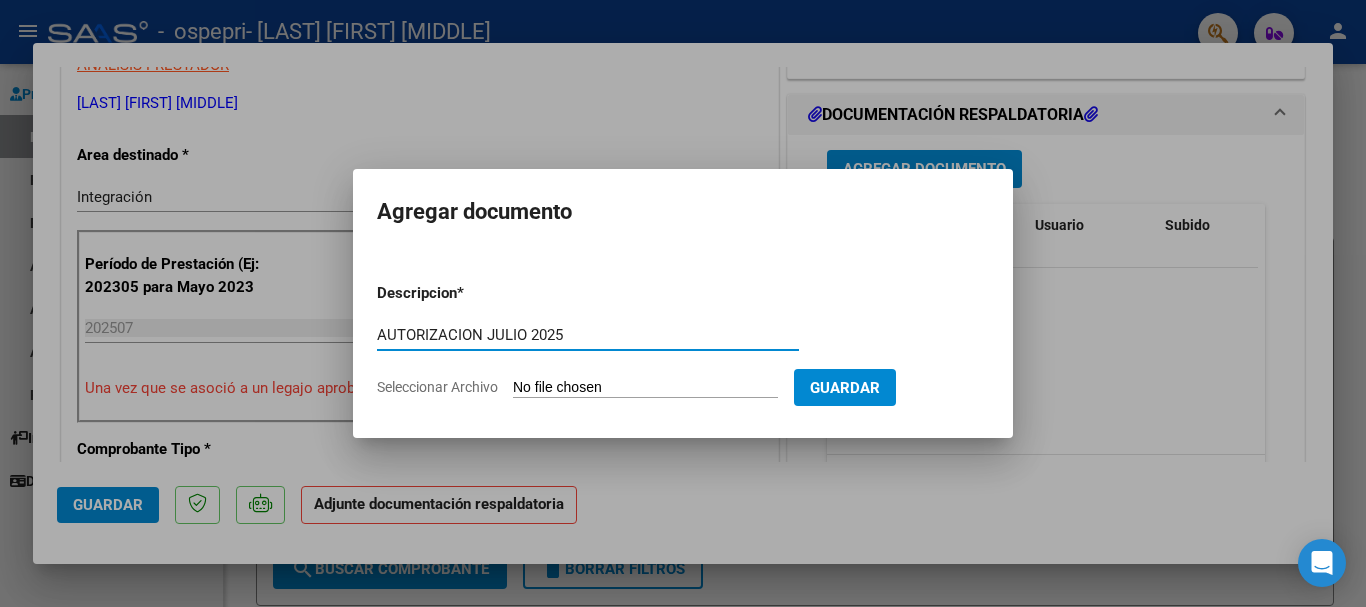type on "AUTORIZACION JULIO 2025" 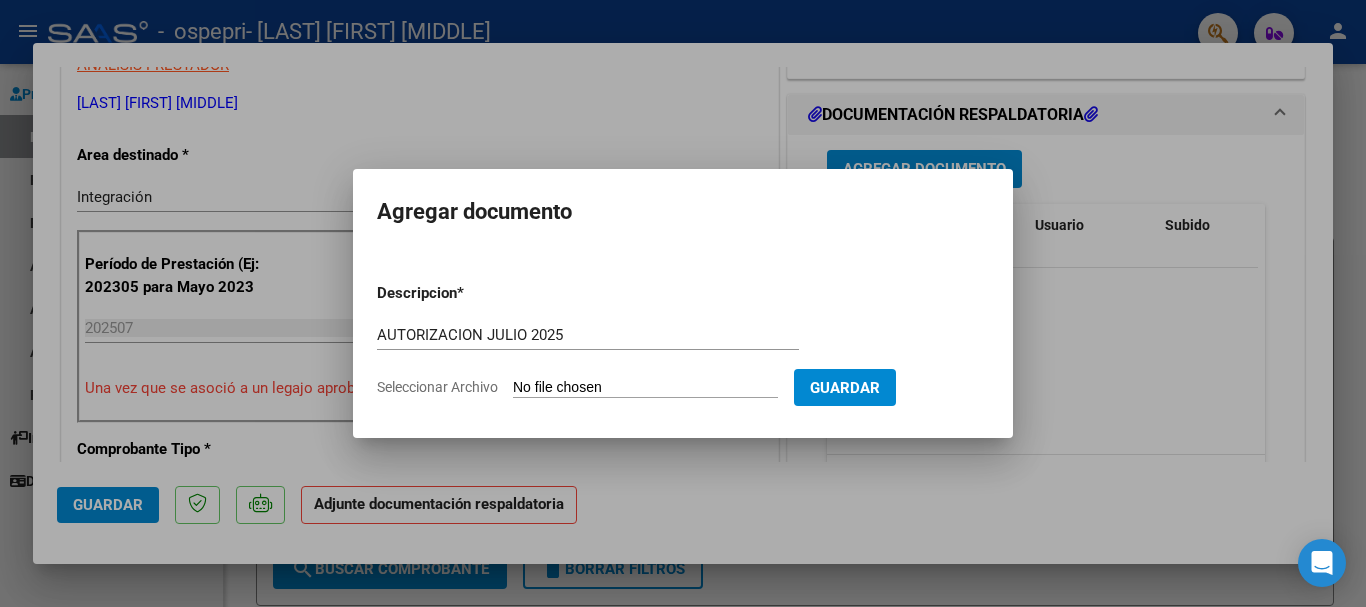 type on "C:\fakepath\COMPROBANTE DE AUTORIZACION JULIO 2025 [LAST] [FIRST].pdf" 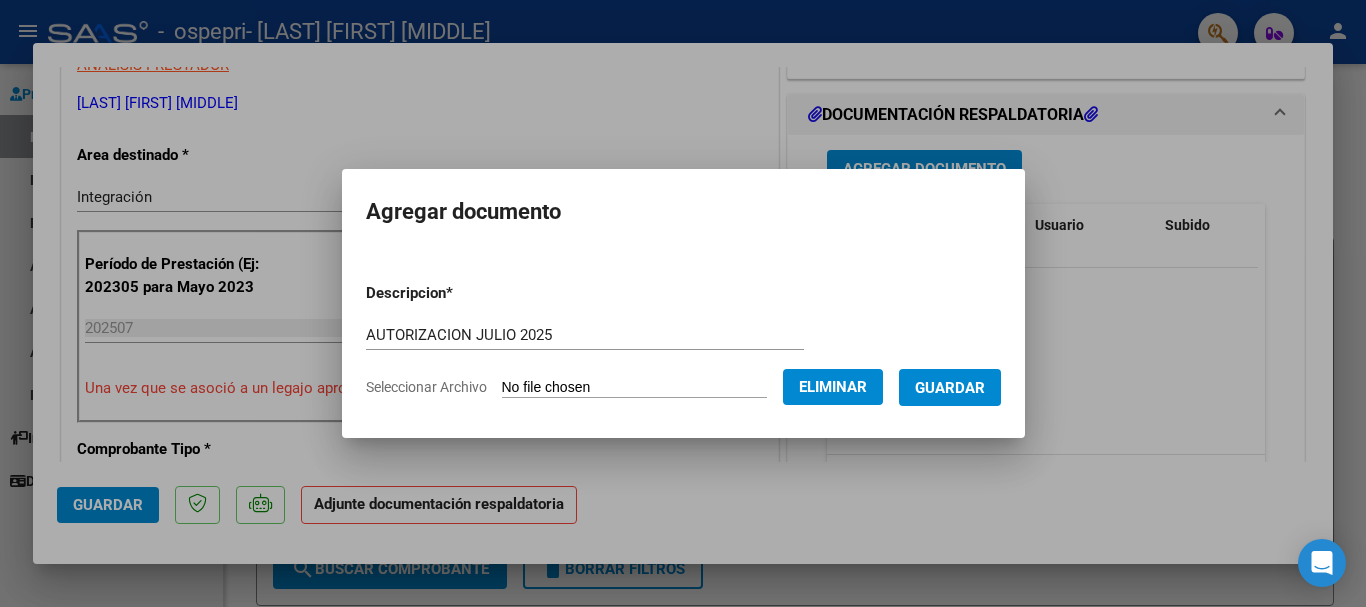 click on "Guardar" at bounding box center (950, 388) 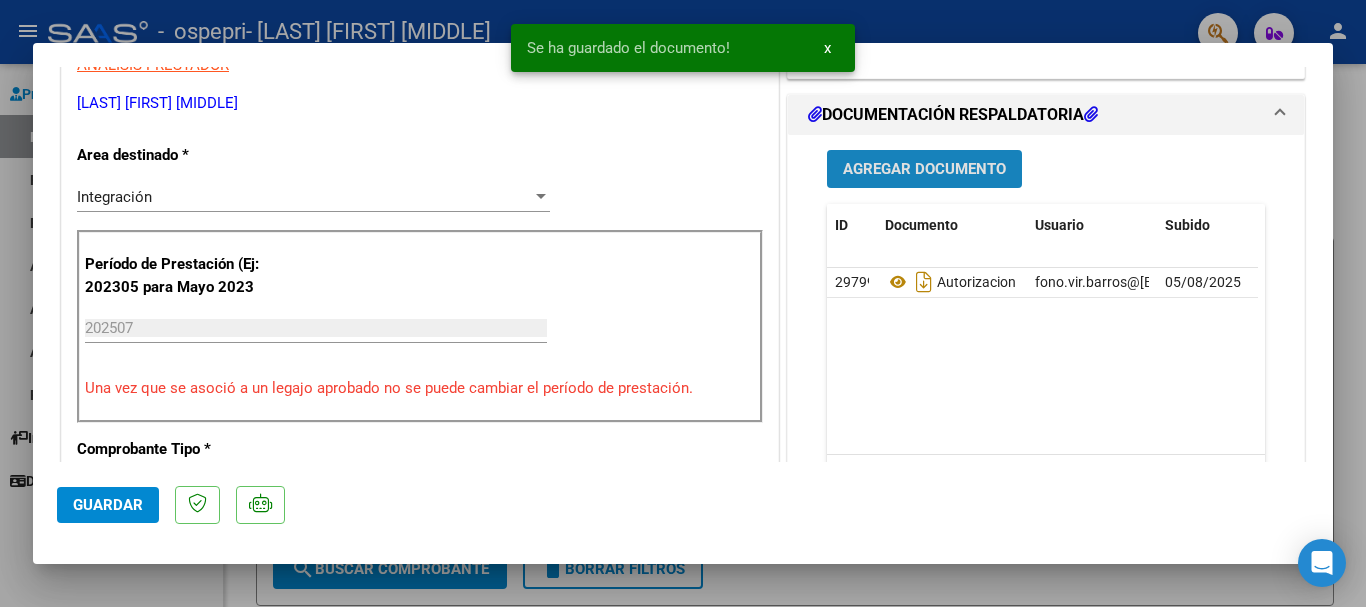 click on "Agregar Documento" at bounding box center (924, 168) 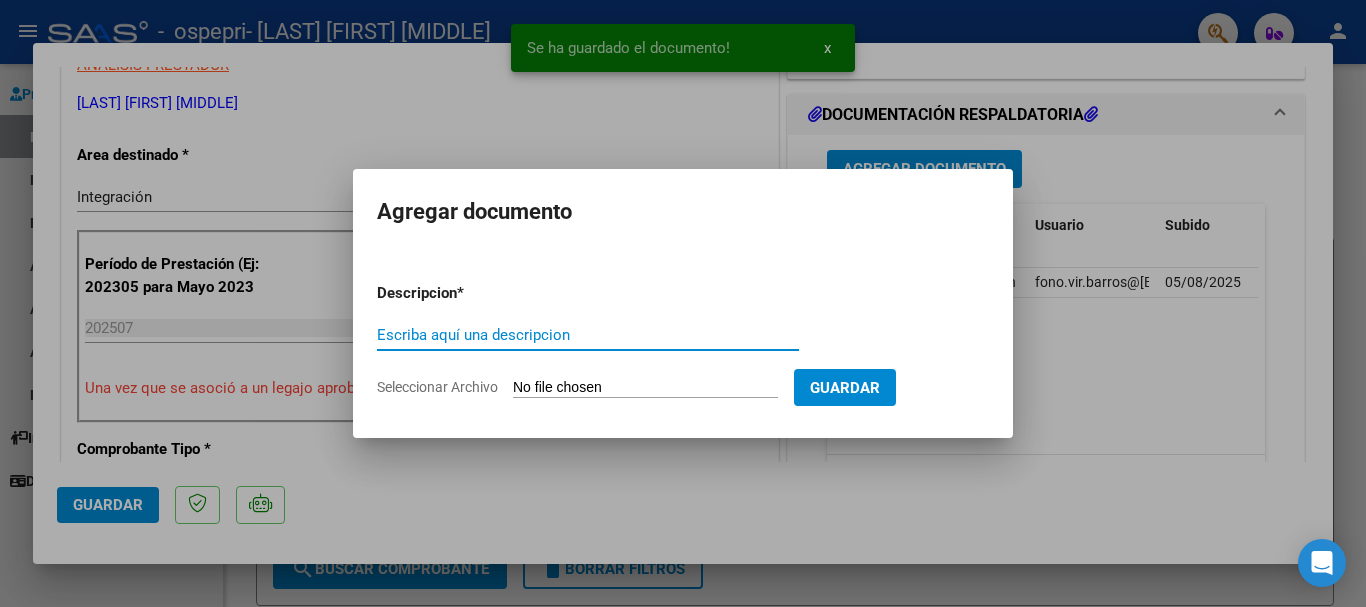 click on "Escriba aquí una descripcion" at bounding box center [588, 335] 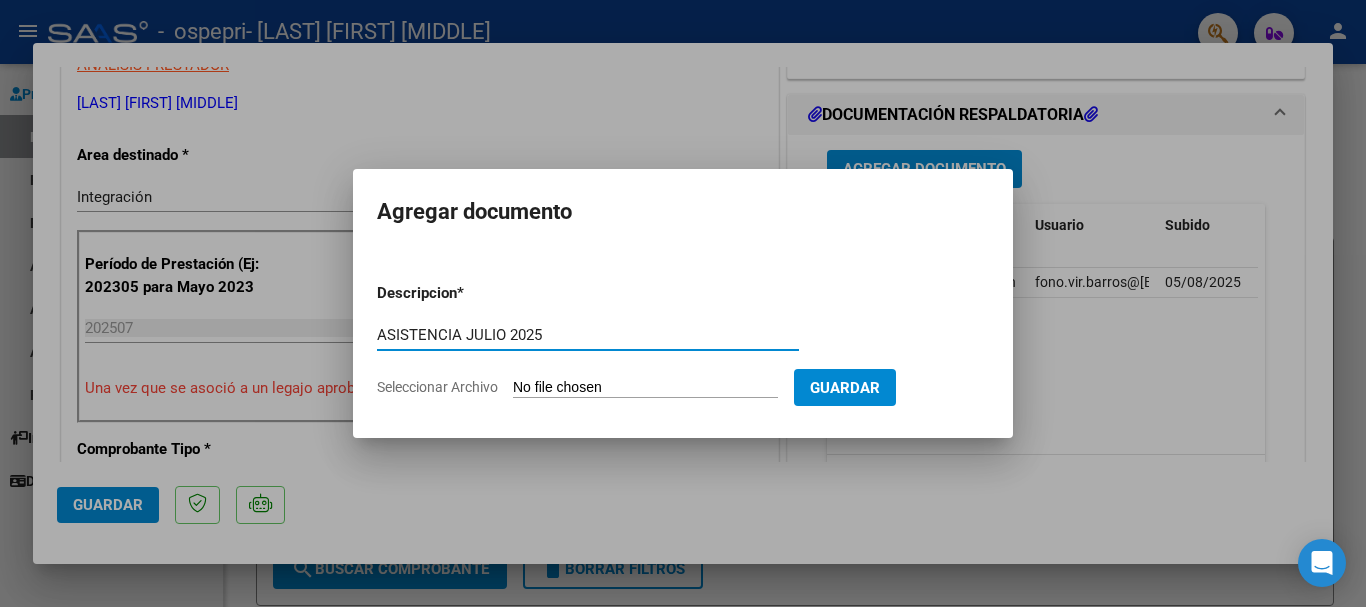 type on "ASISTENCIA JULIO 2025" 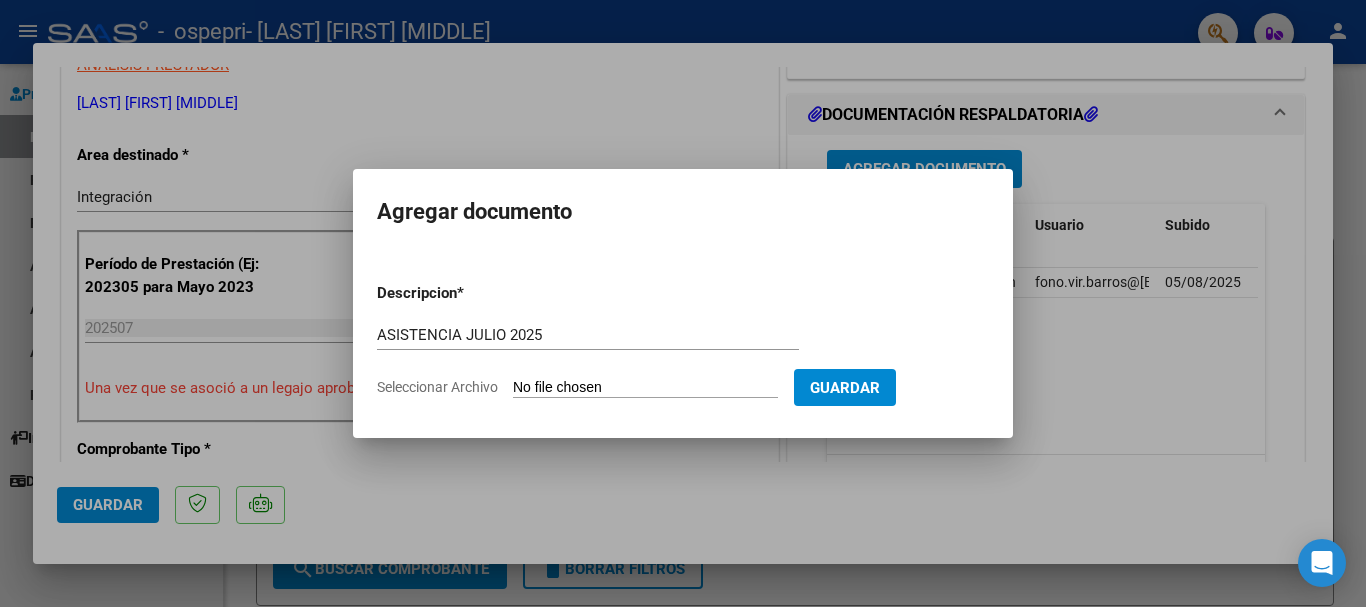 click on "Seleccionar Archivo" 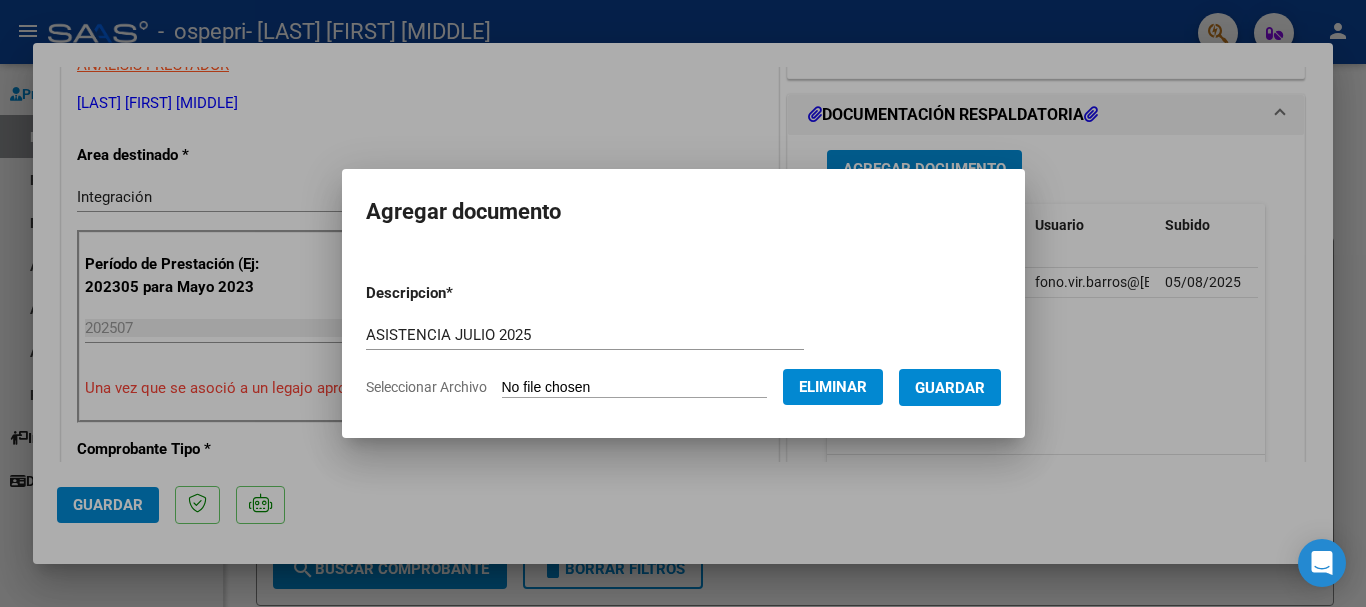 click on "Guardar" at bounding box center [950, 388] 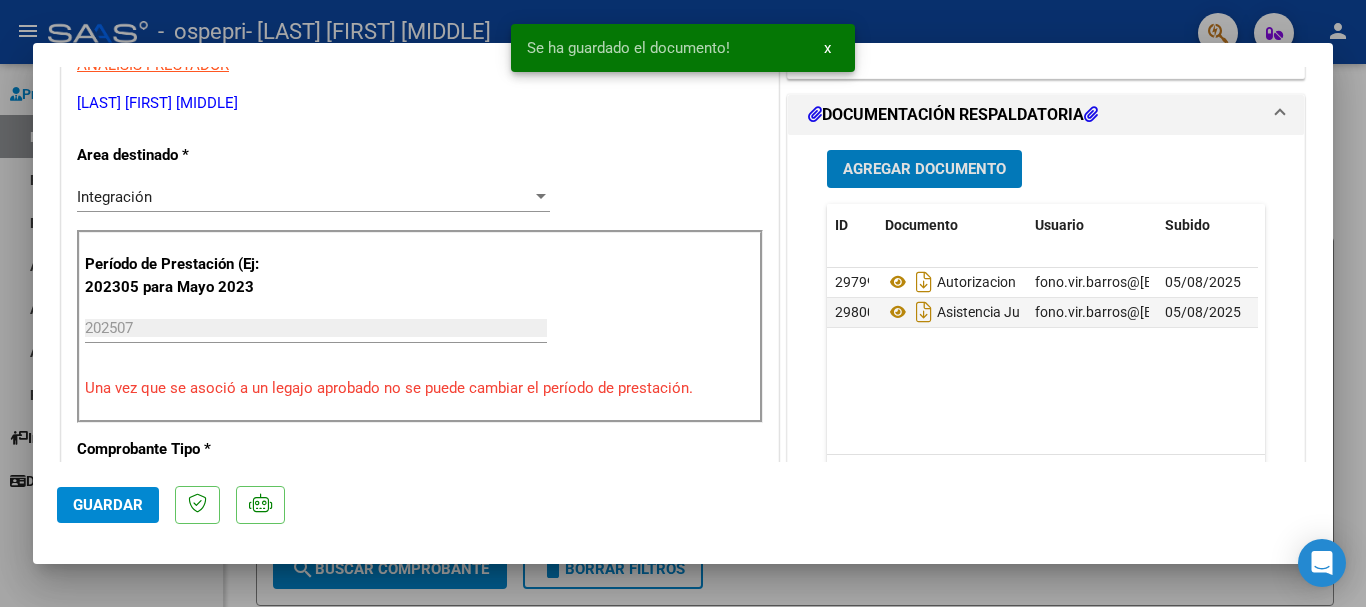 click on "Agregar Documento" at bounding box center [924, 170] 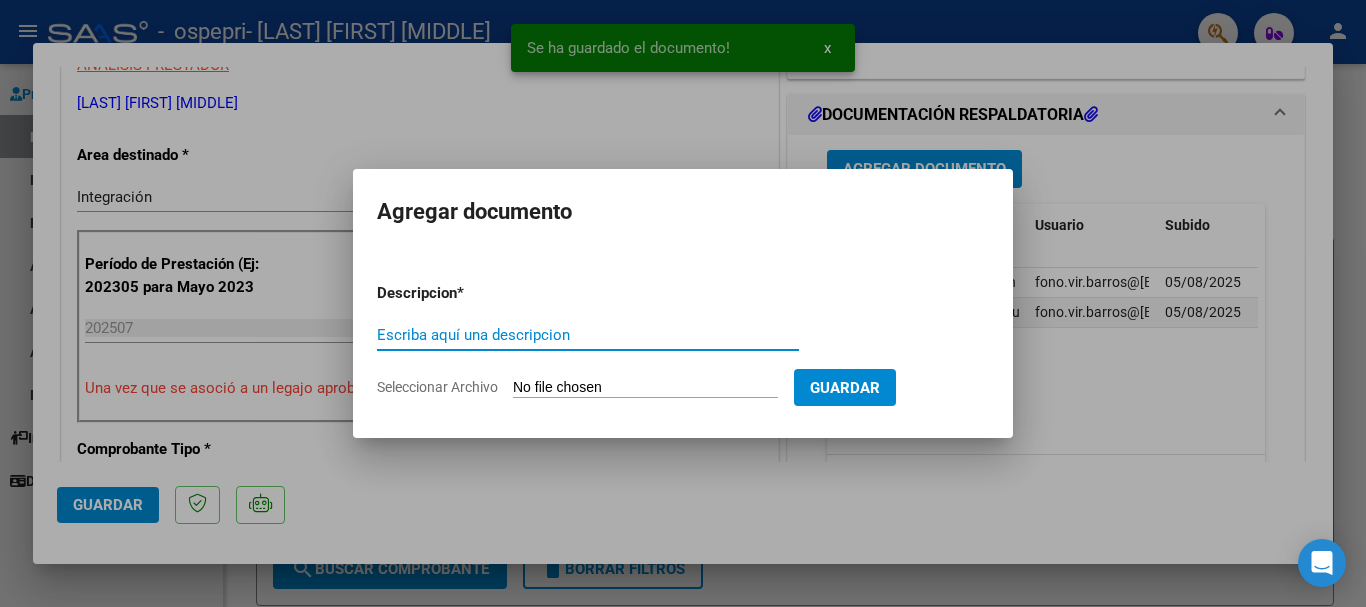click on "Escriba aquí una descripcion" at bounding box center [588, 335] 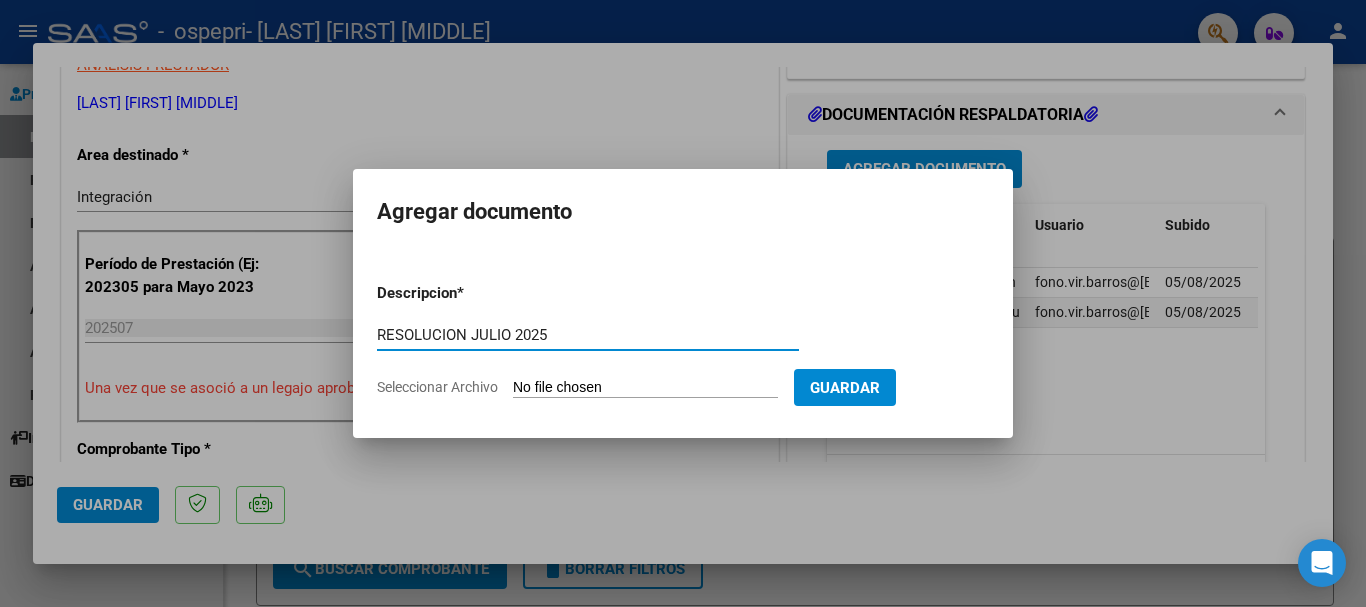 type on "RESOLUCION JULIO 2025" 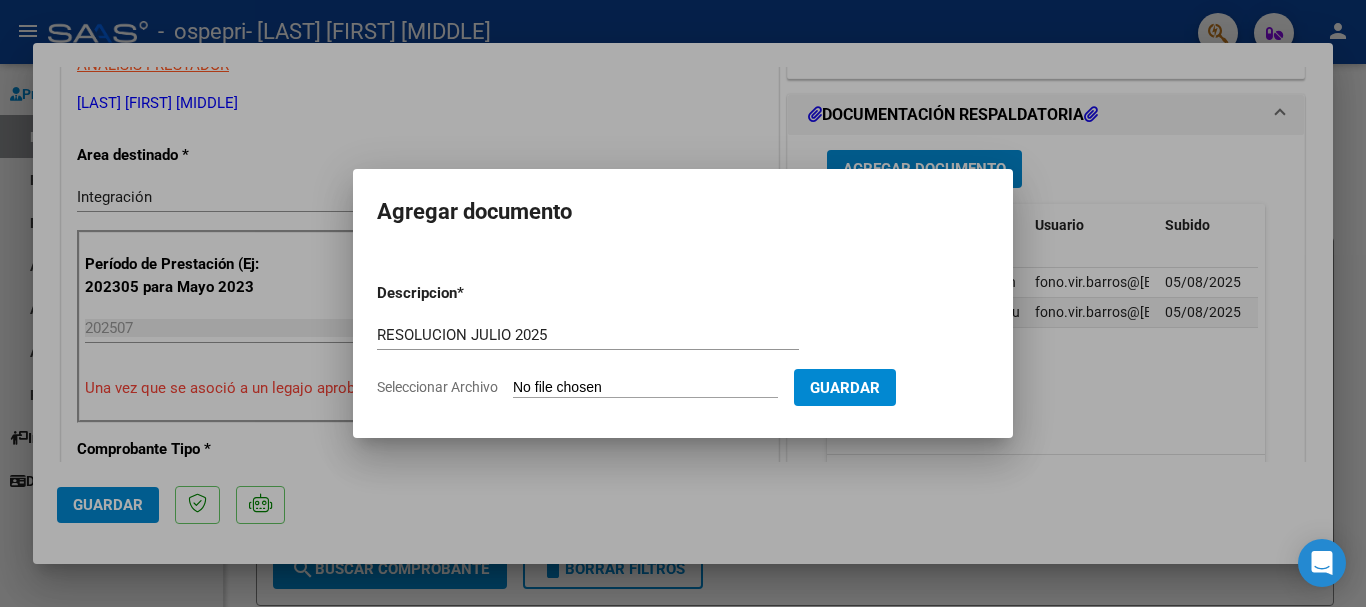 type on "C:\fakepath\RESOLUCION JULIO 2025 [LAST] [FIRST].pdf" 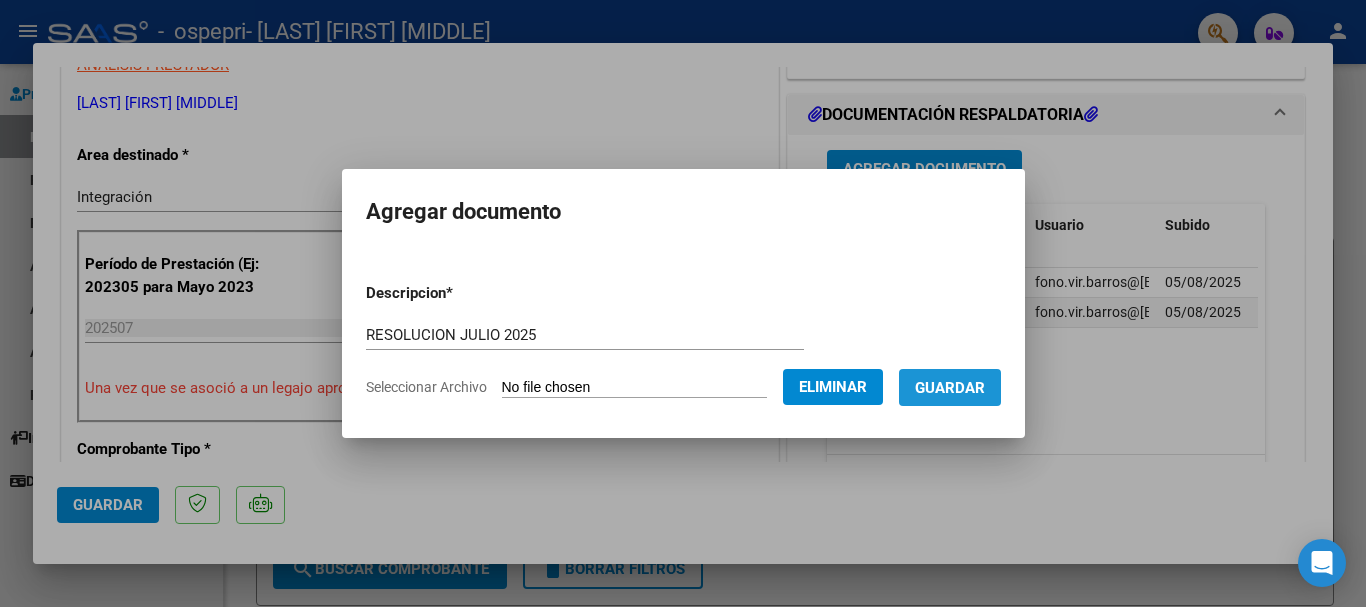 click on "Guardar" at bounding box center [950, 388] 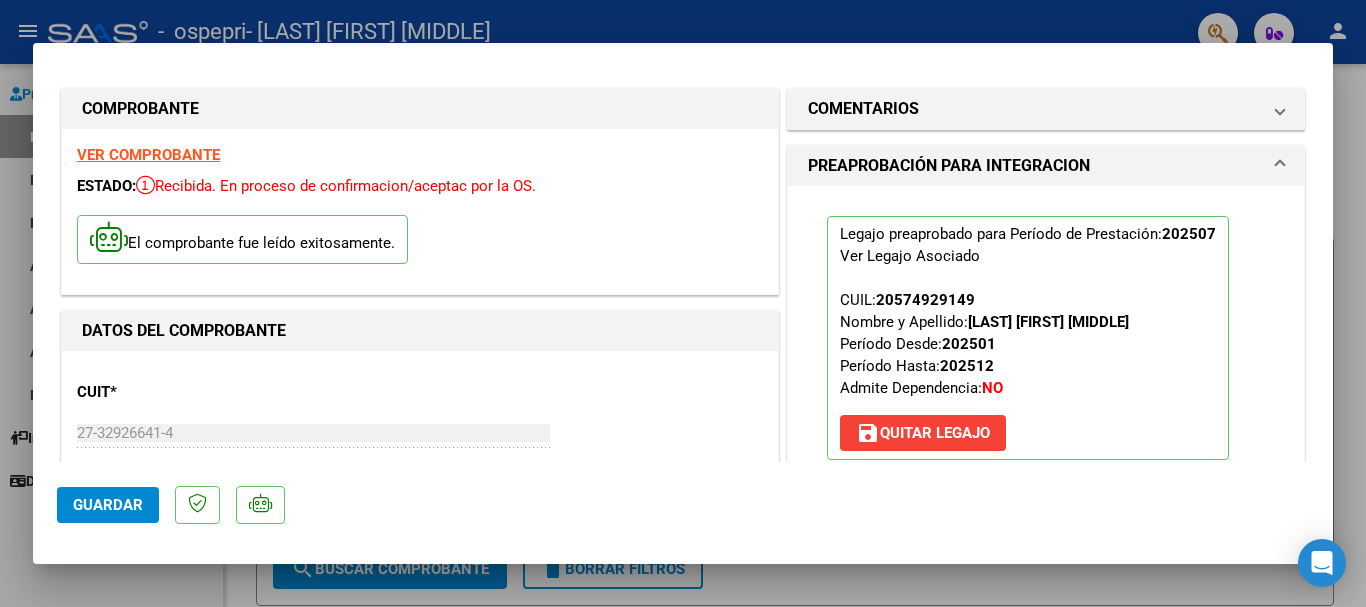 scroll, scrollTop: 0, scrollLeft: 0, axis: both 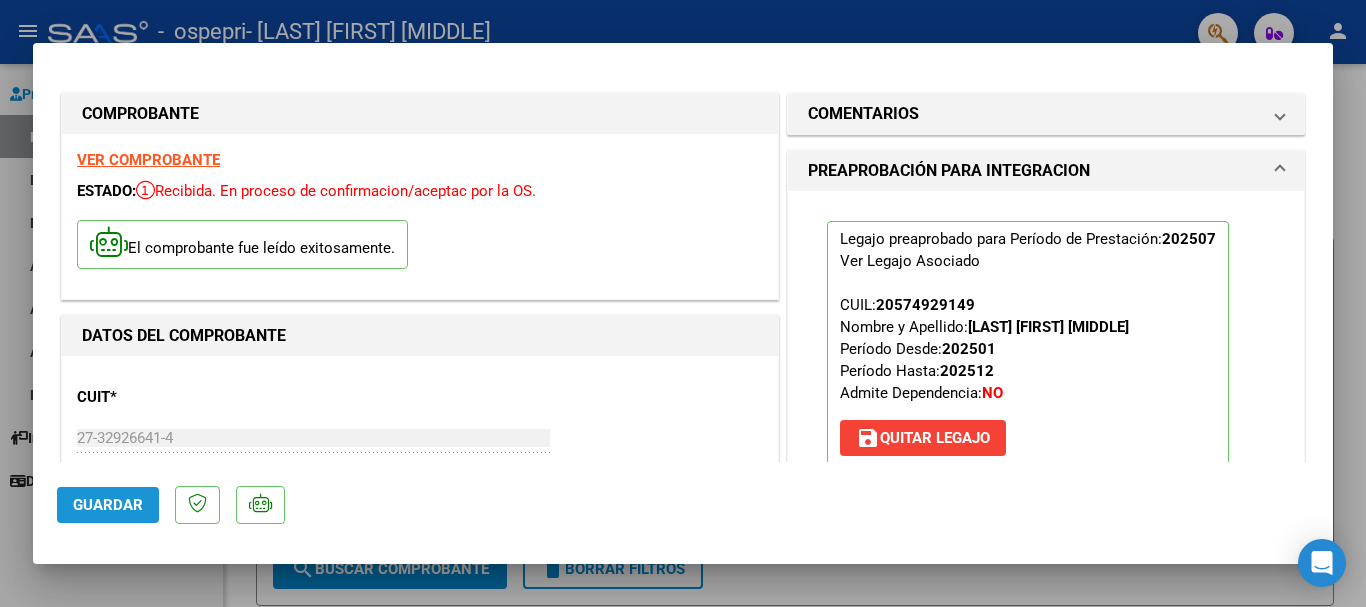 click on "Guardar" 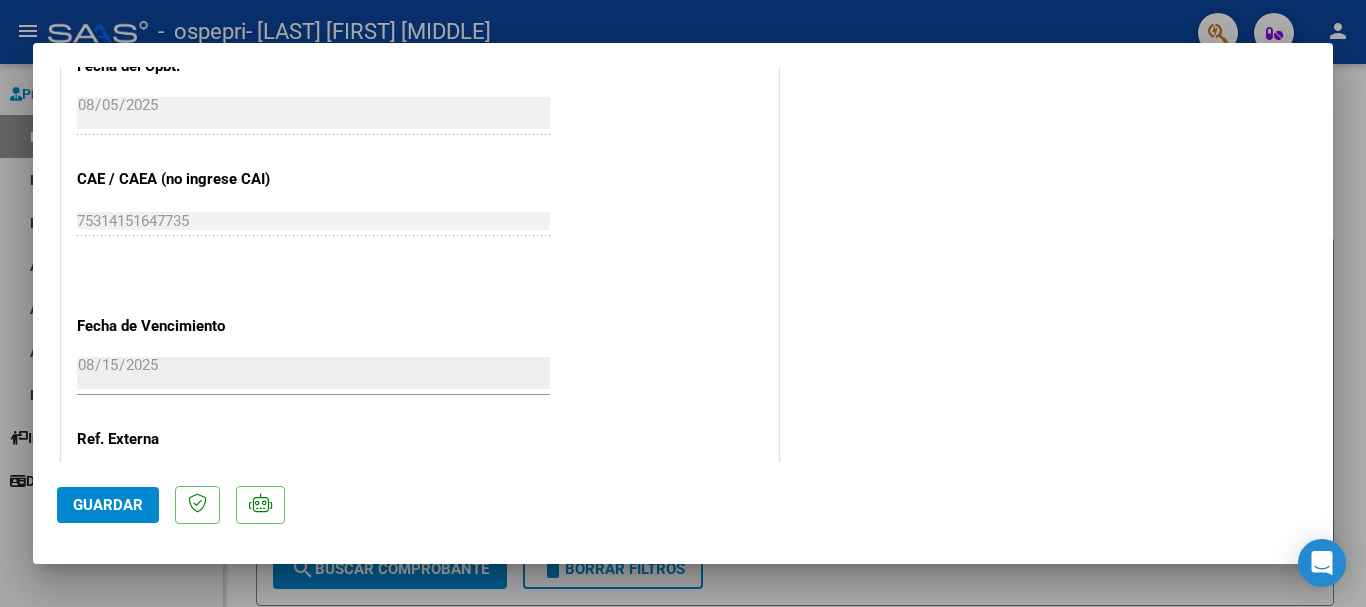 scroll, scrollTop: 1395, scrollLeft: 0, axis: vertical 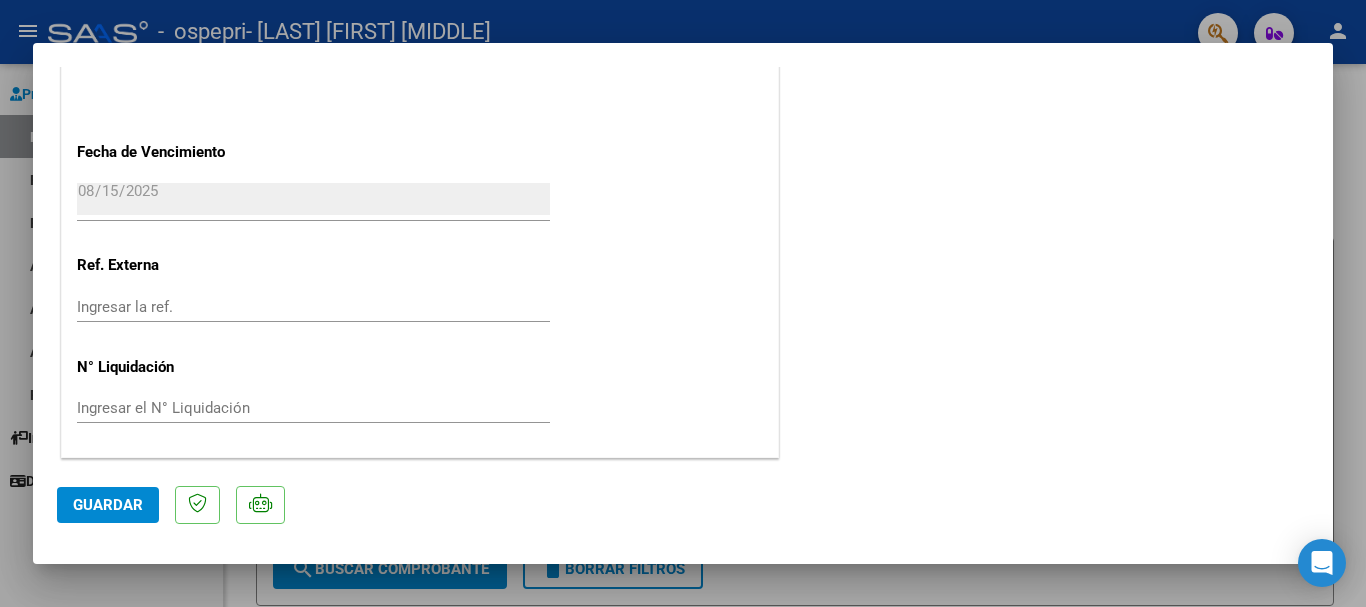 click at bounding box center [683, 303] 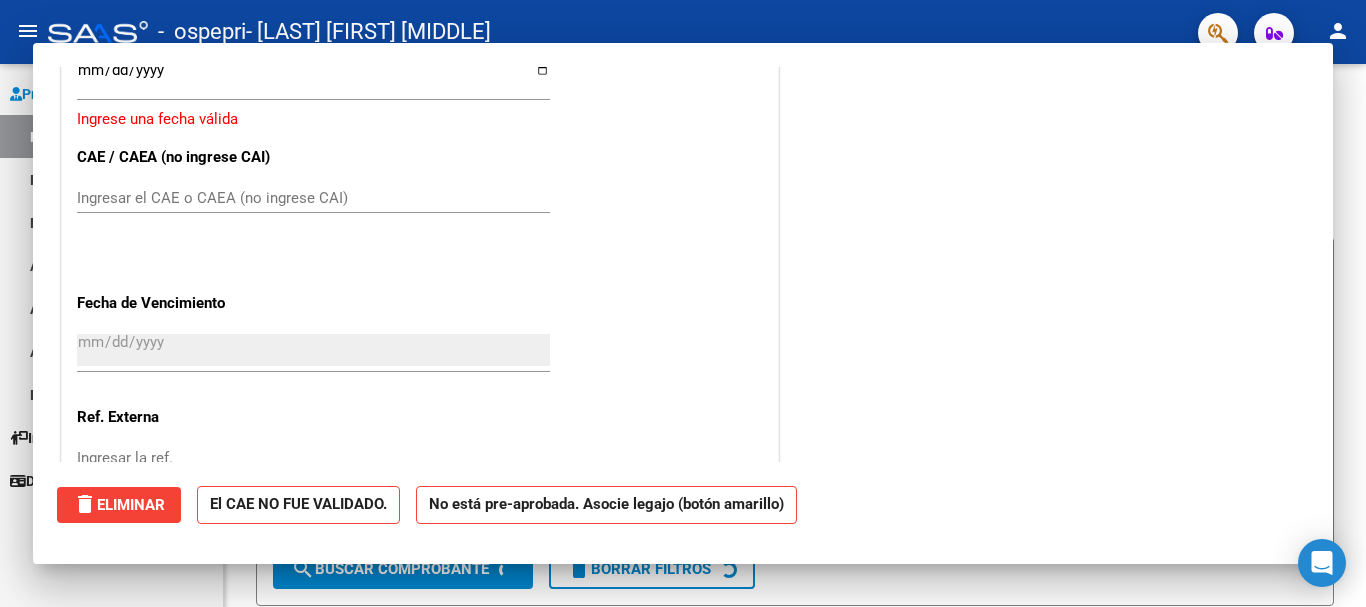 scroll, scrollTop: 0, scrollLeft: 0, axis: both 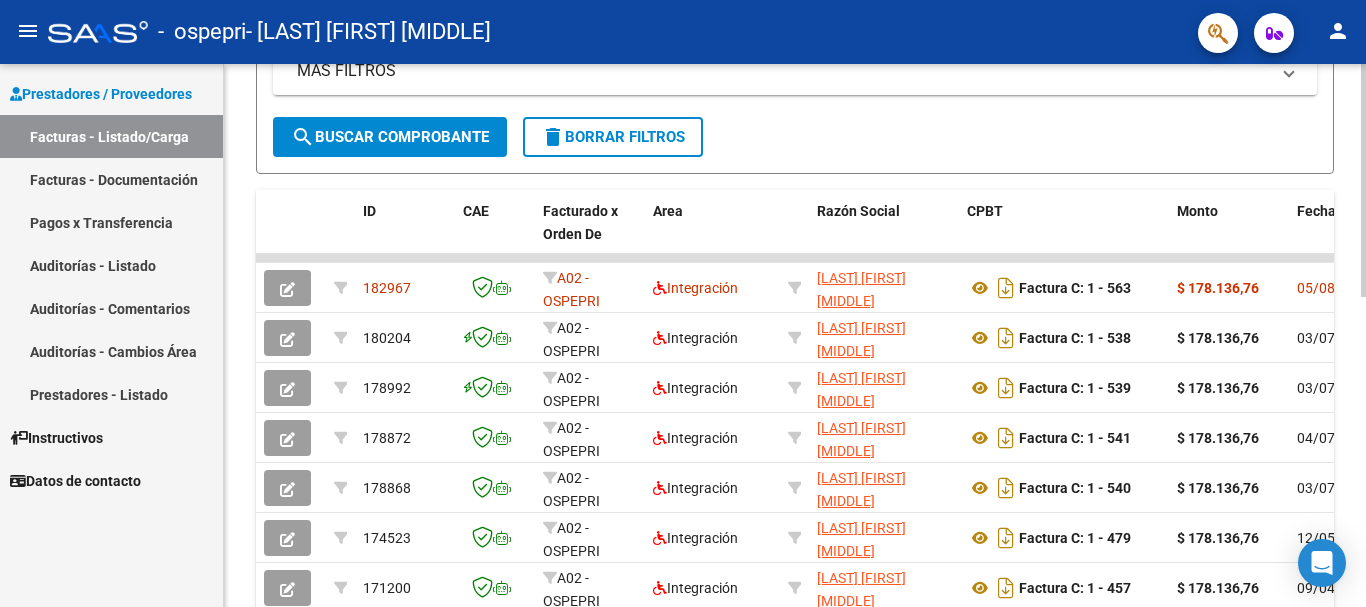click 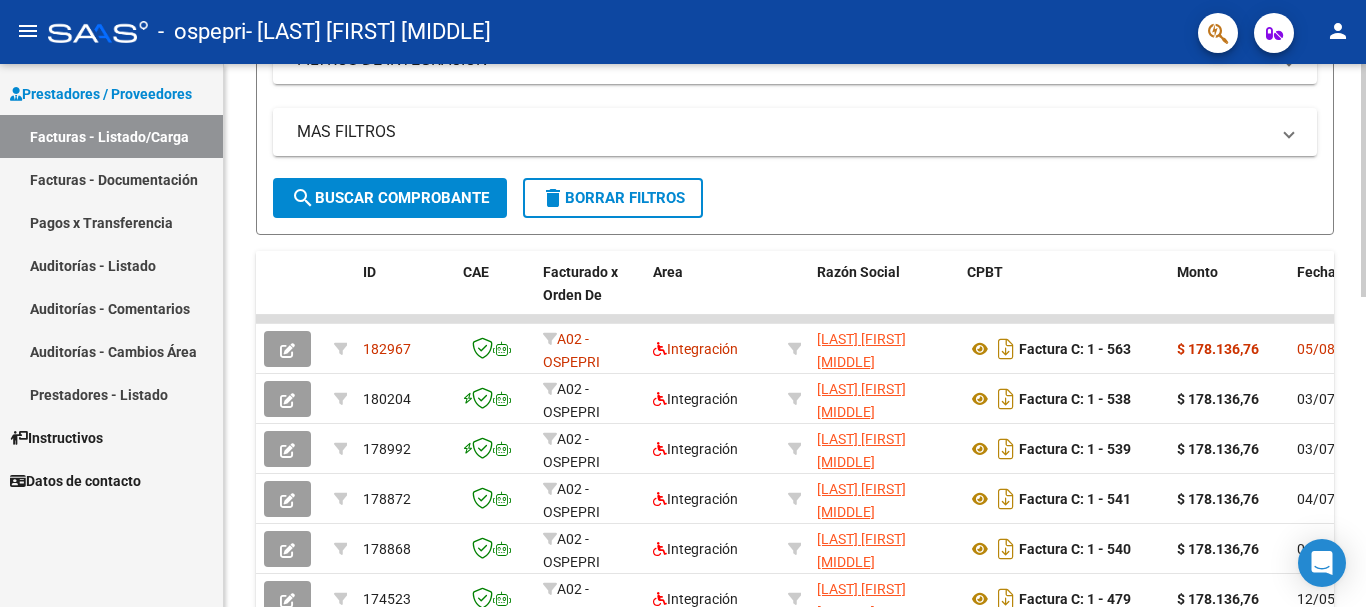 scroll, scrollTop: 0, scrollLeft: 0, axis: both 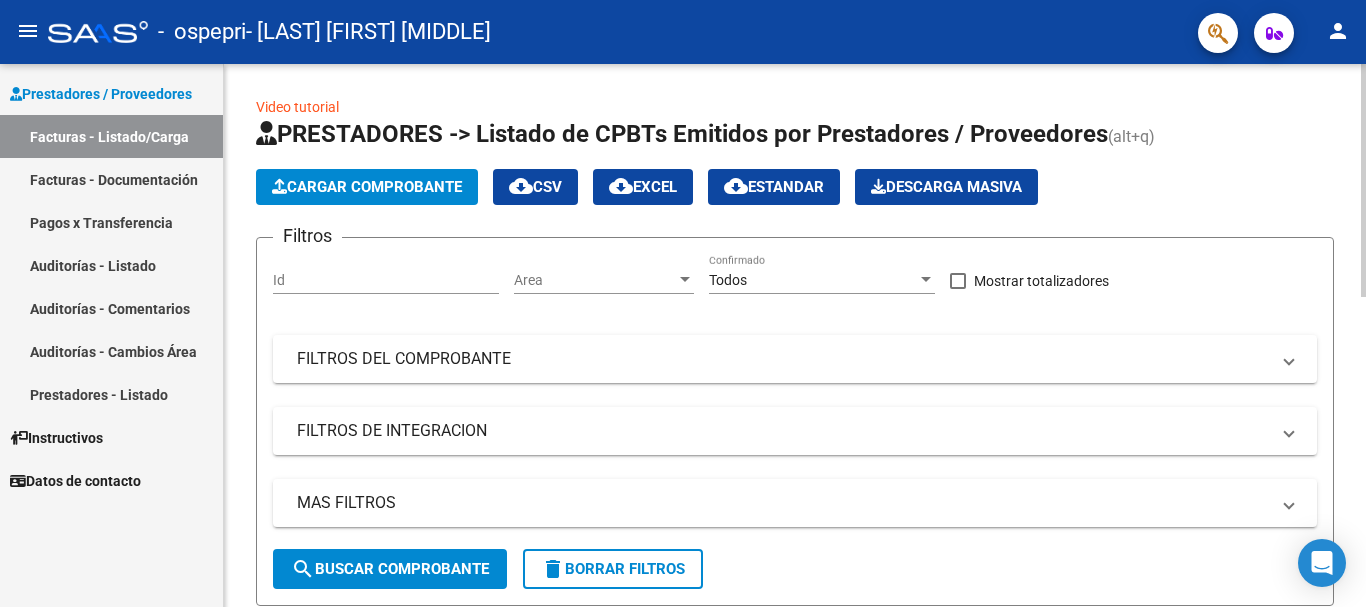 click 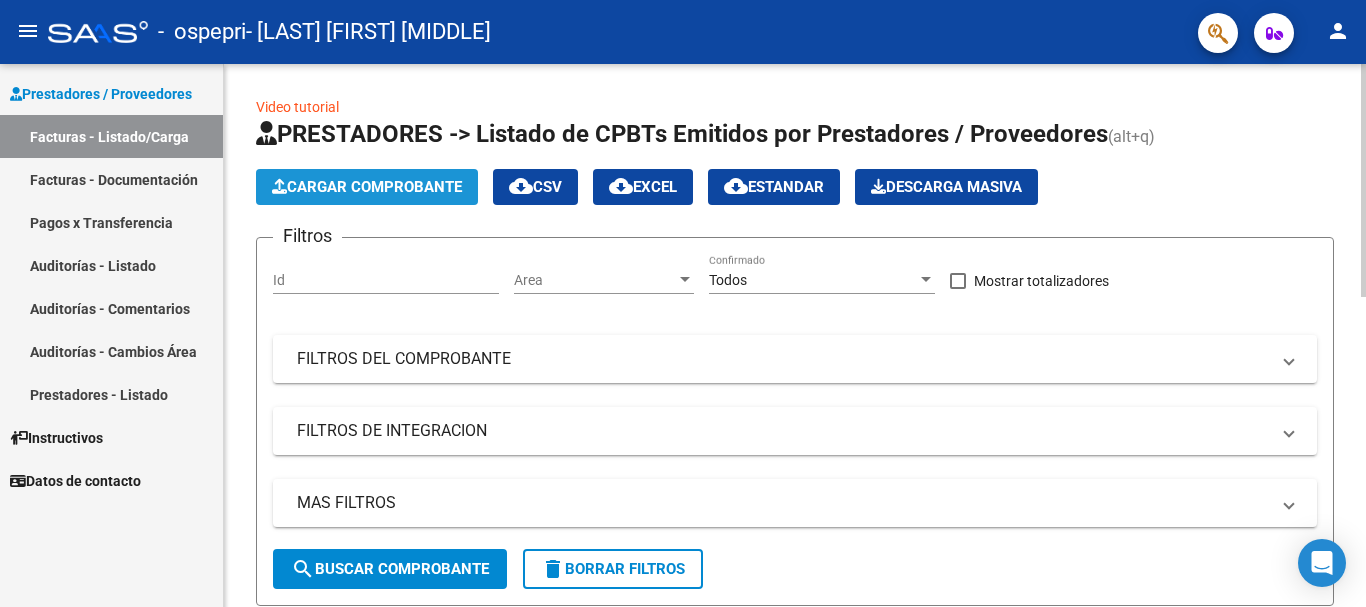 click on "Cargar Comprobante" 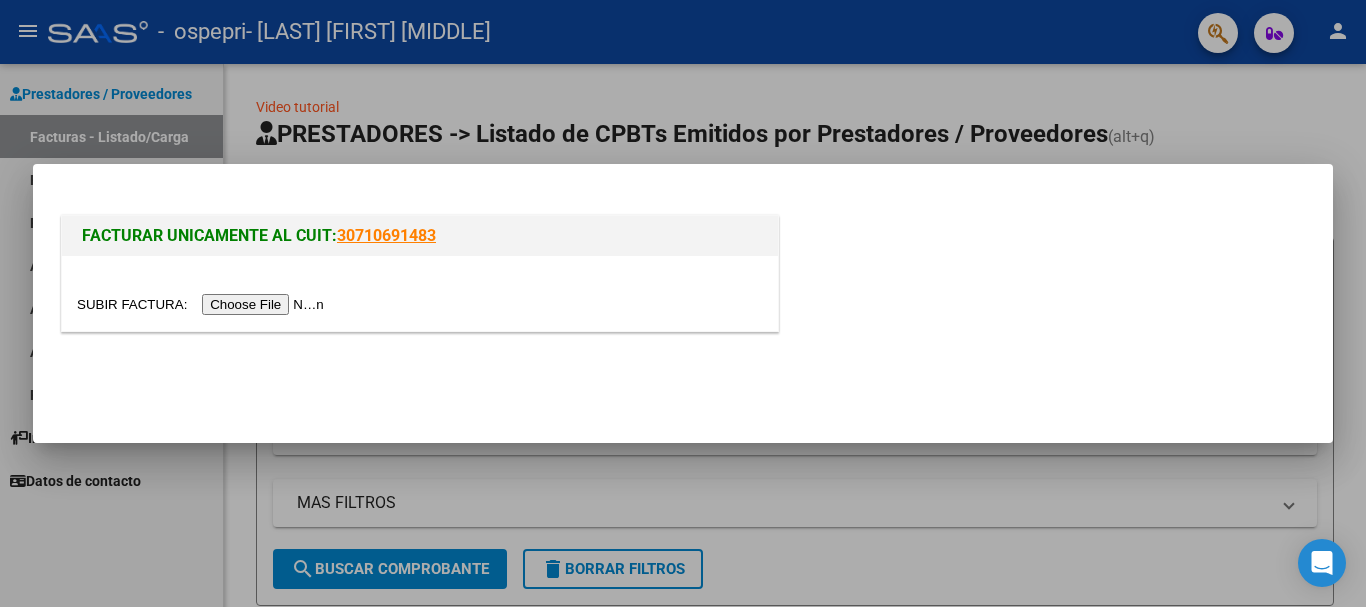 click at bounding box center (203, 304) 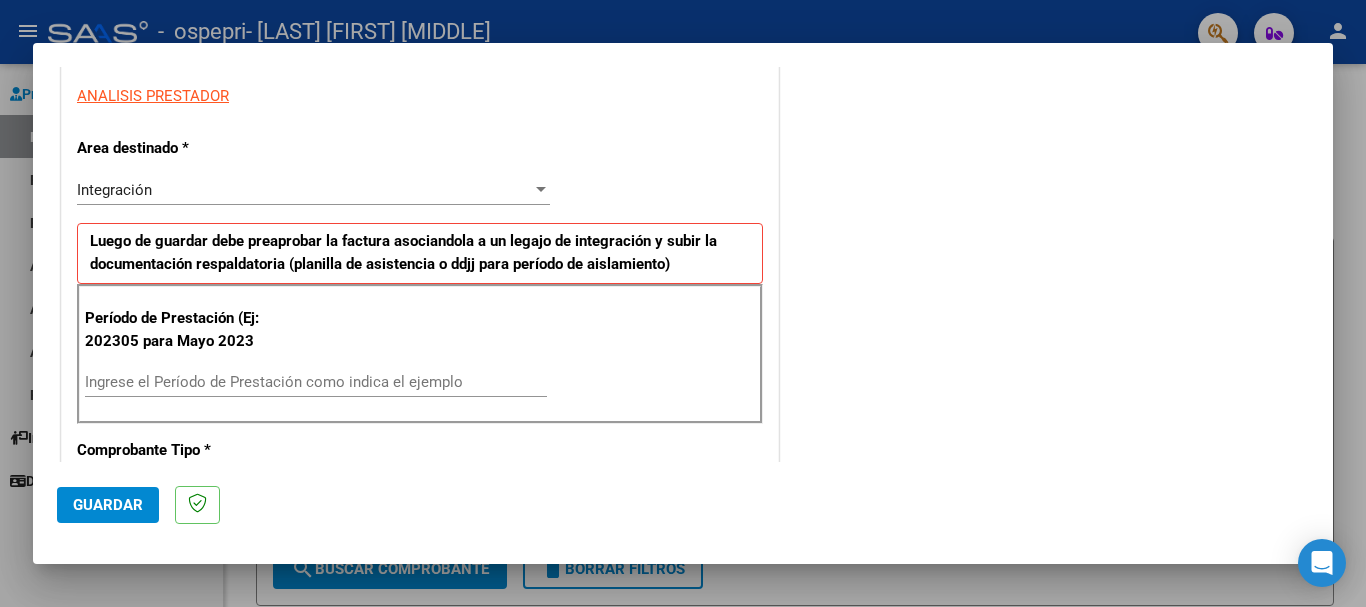 scroll, scrollTop: 369, scrollLeft: 0, axis: vertical 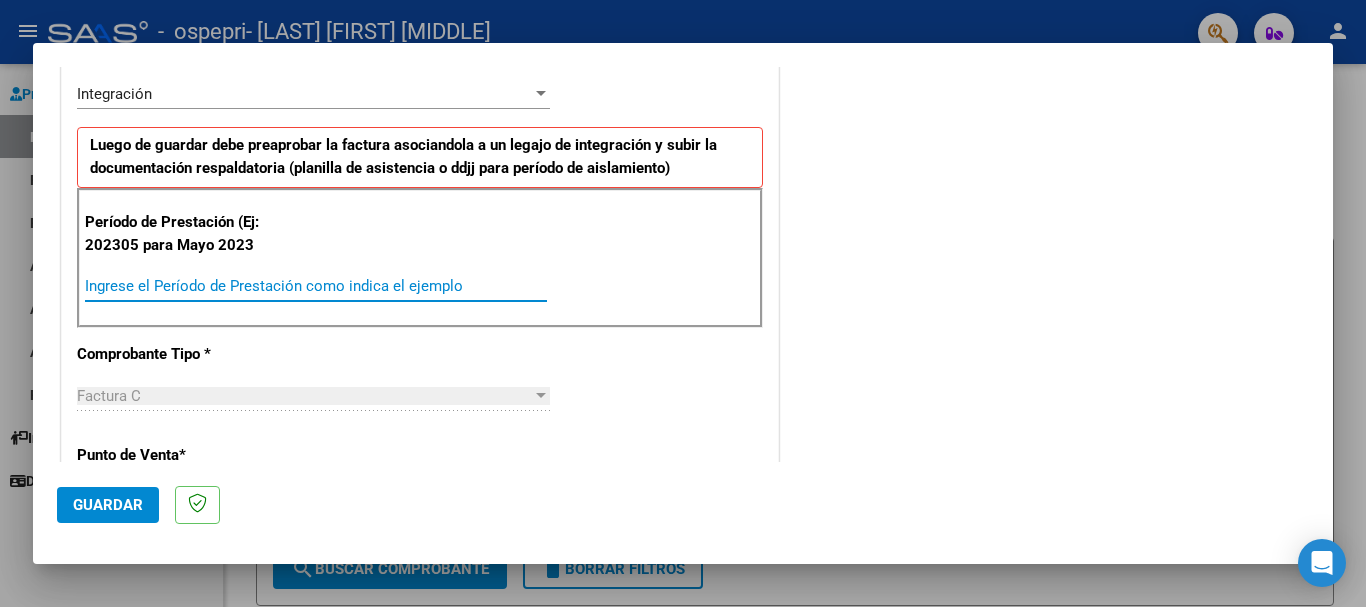 click on "Ingrese el Período de Prestación como indica el ejemplo" at bounding box center [316, 286] 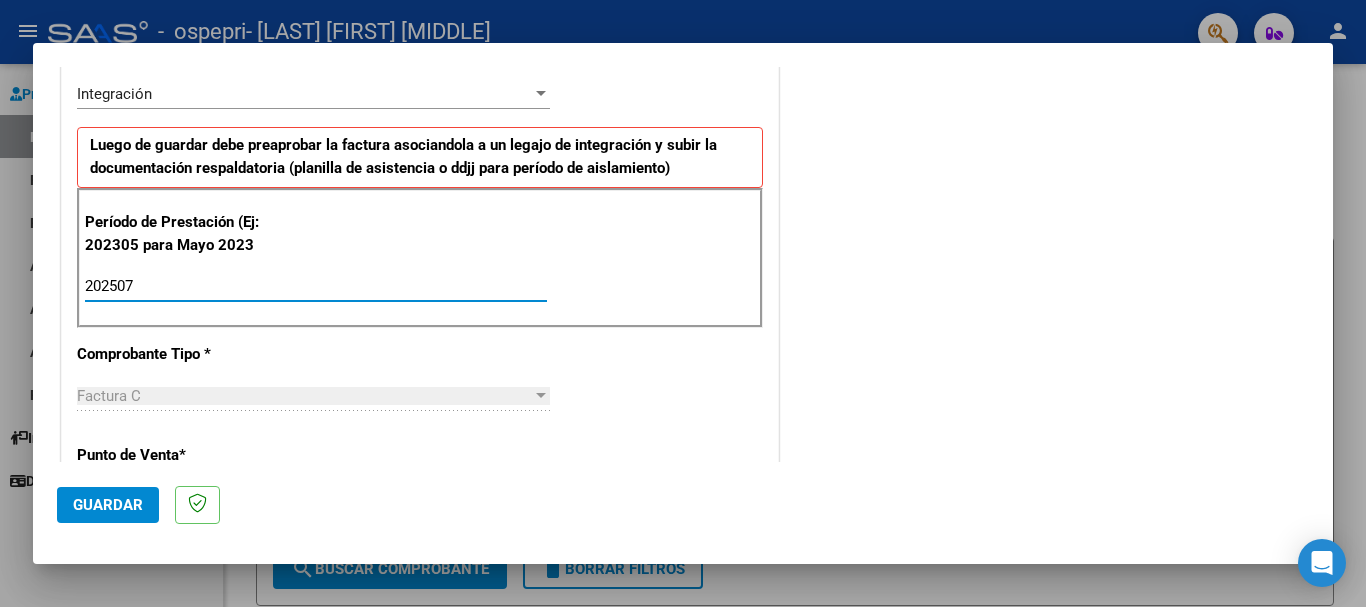 type on "202507" 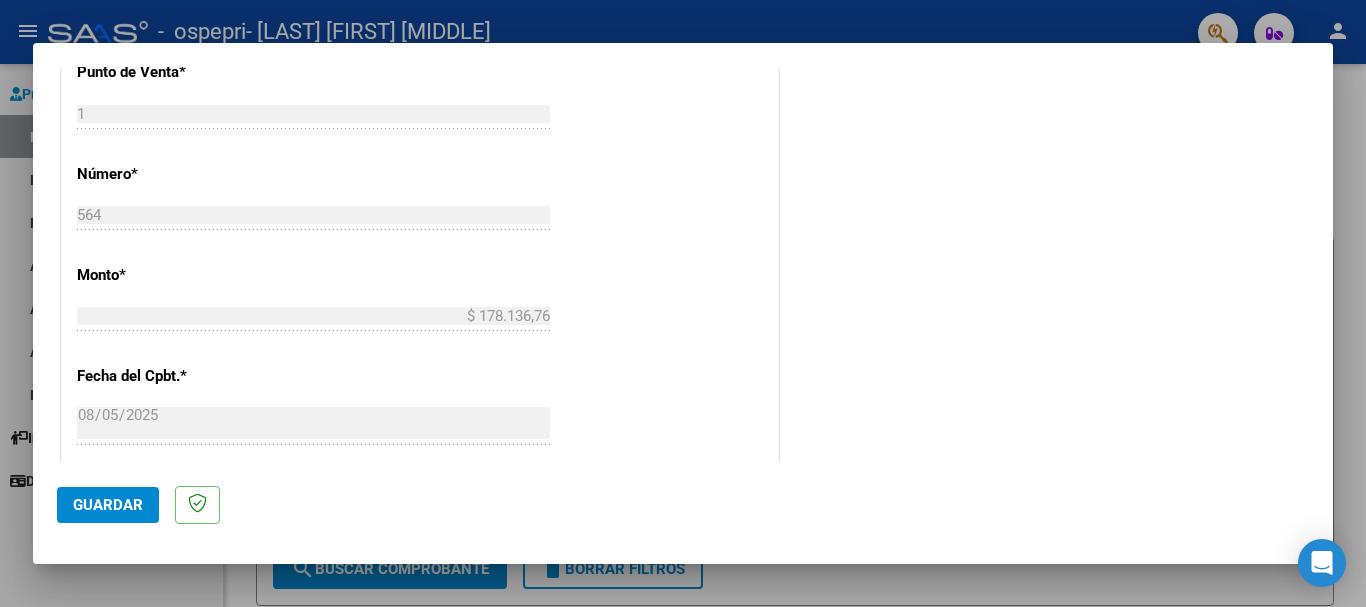 scroll, scrollTop: 848, scrollLeft: 0, axis: vertical 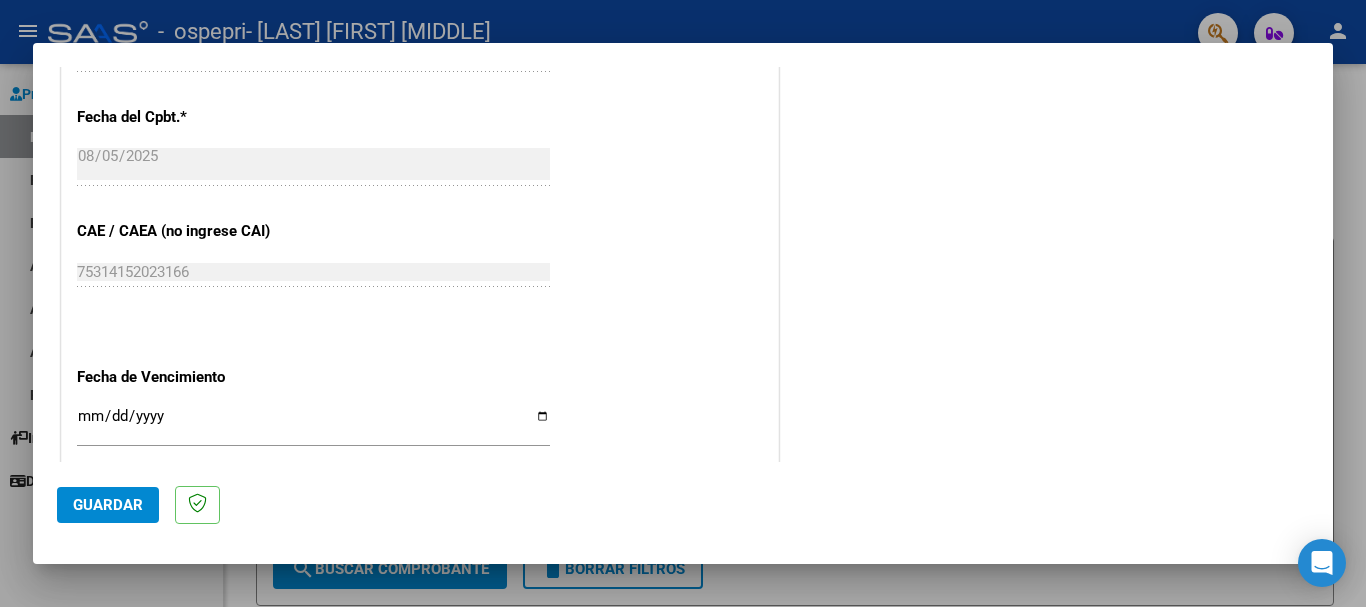 click on "Ingresar la fecha" at bounding box center (313, 424) 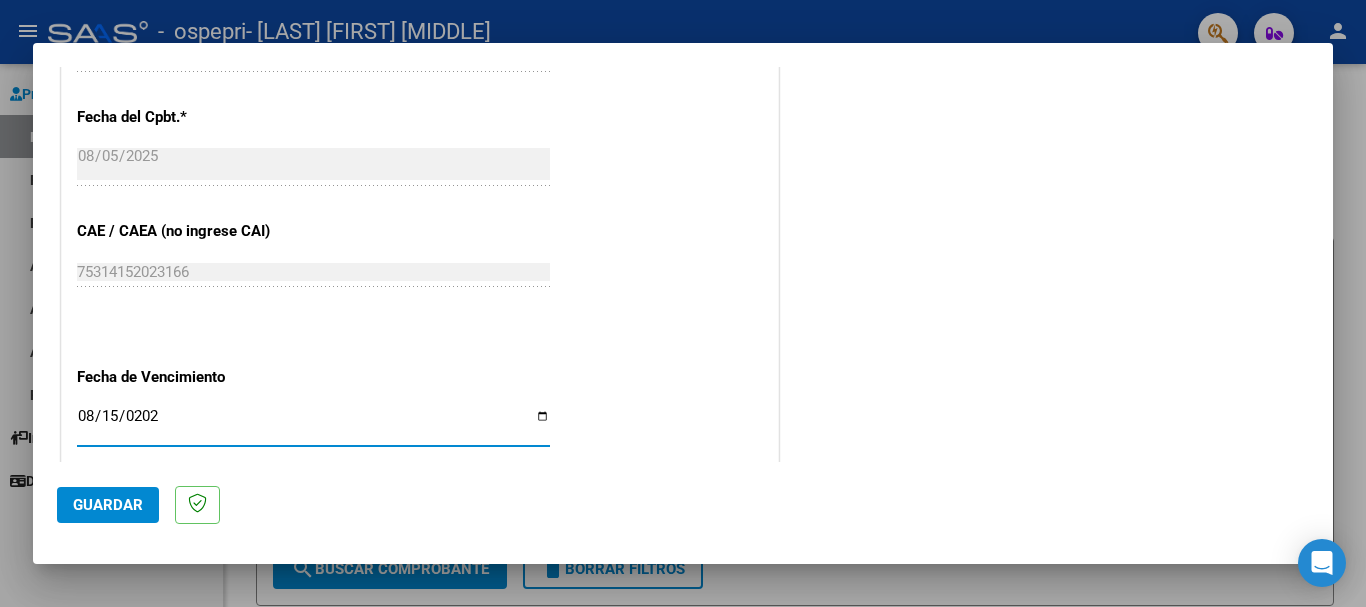 type on "2025-08-15" 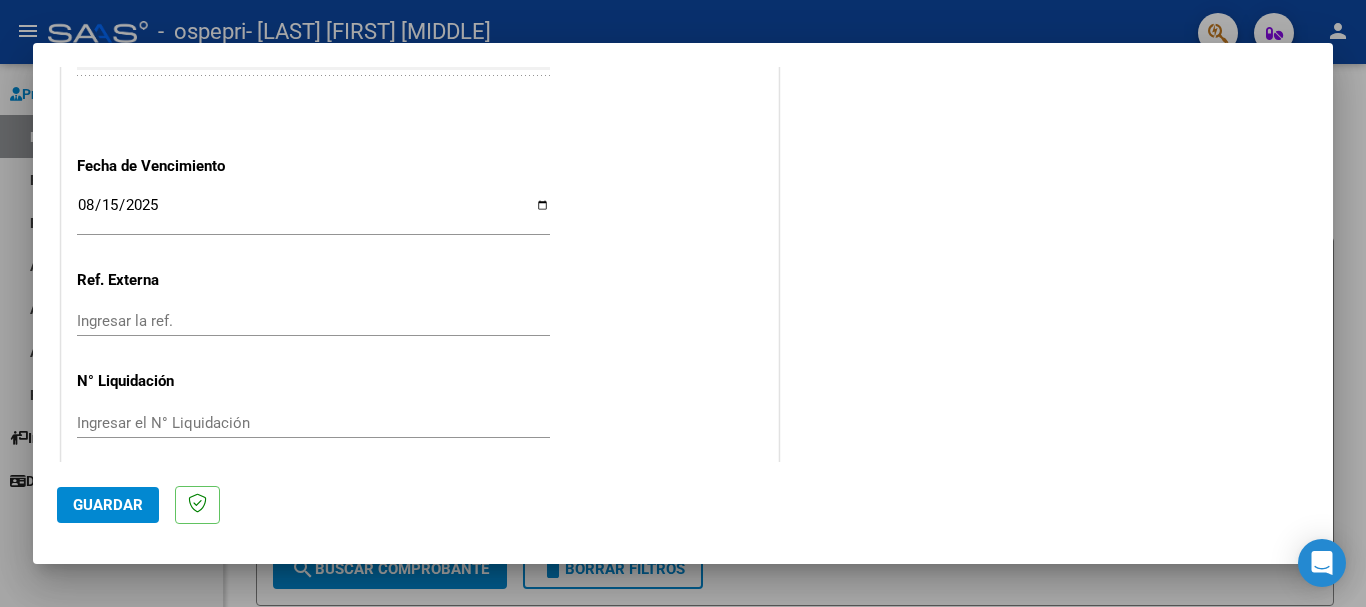 scroll, scrollTop: 1327, scrollLeft: 0, axis: vertical 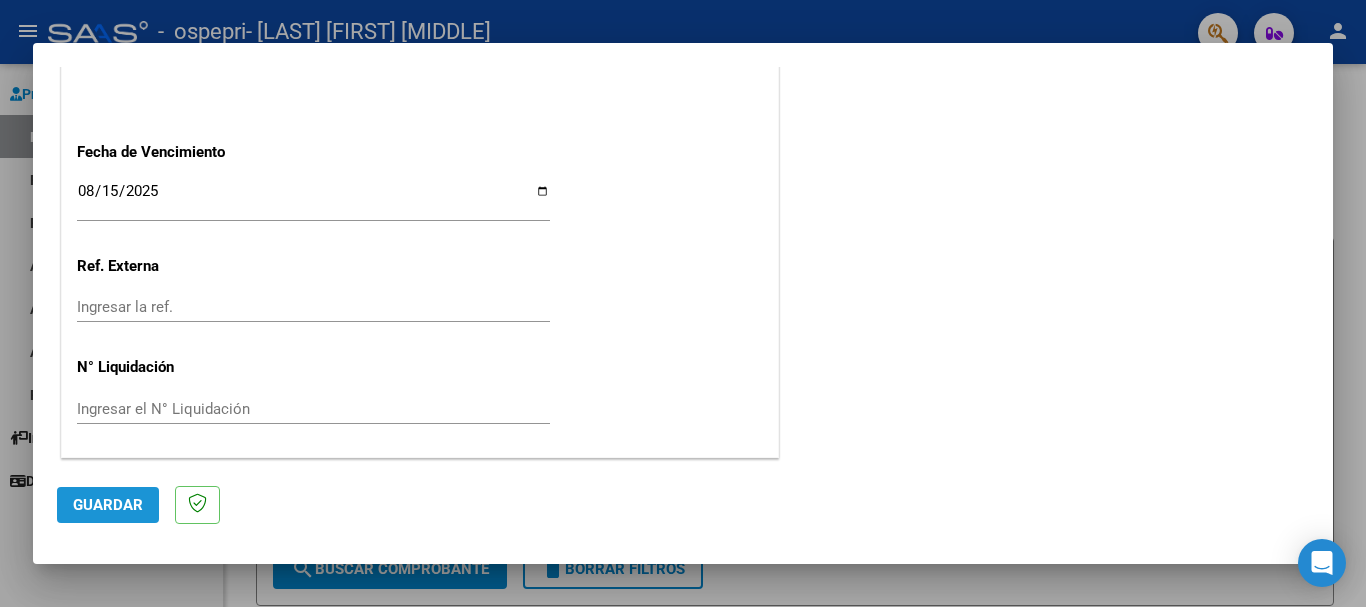 click on "Guardar" 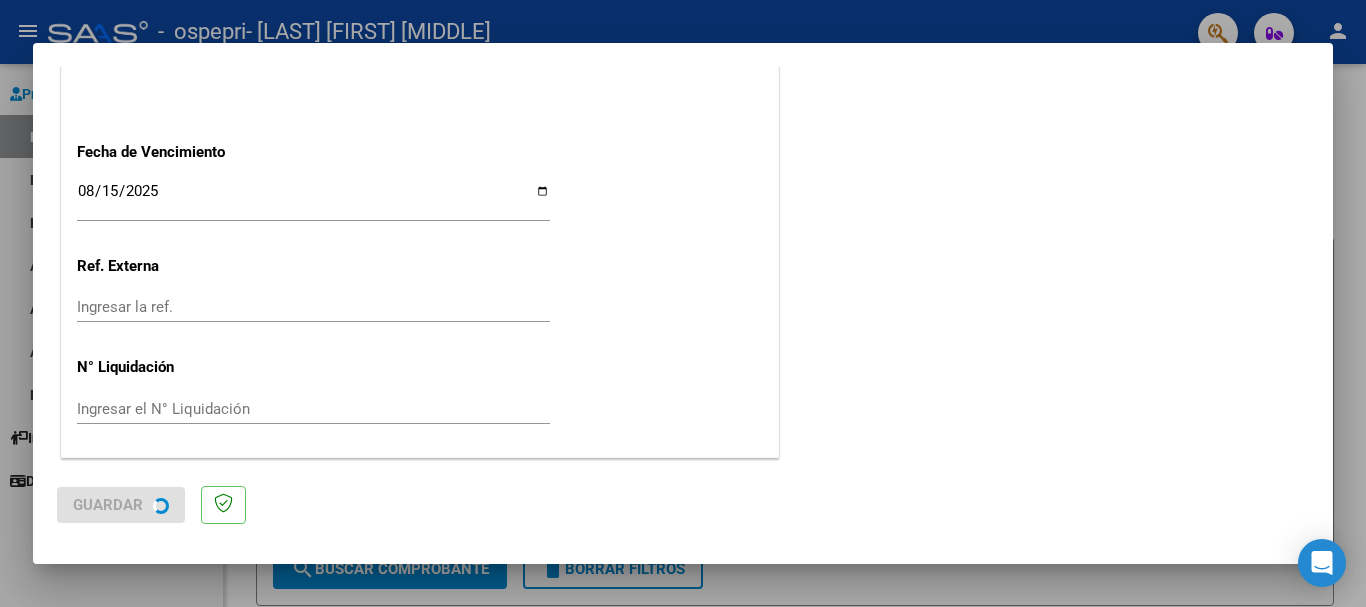 scroll, scrollTop: 0, scrollLeft: 0, axis: both 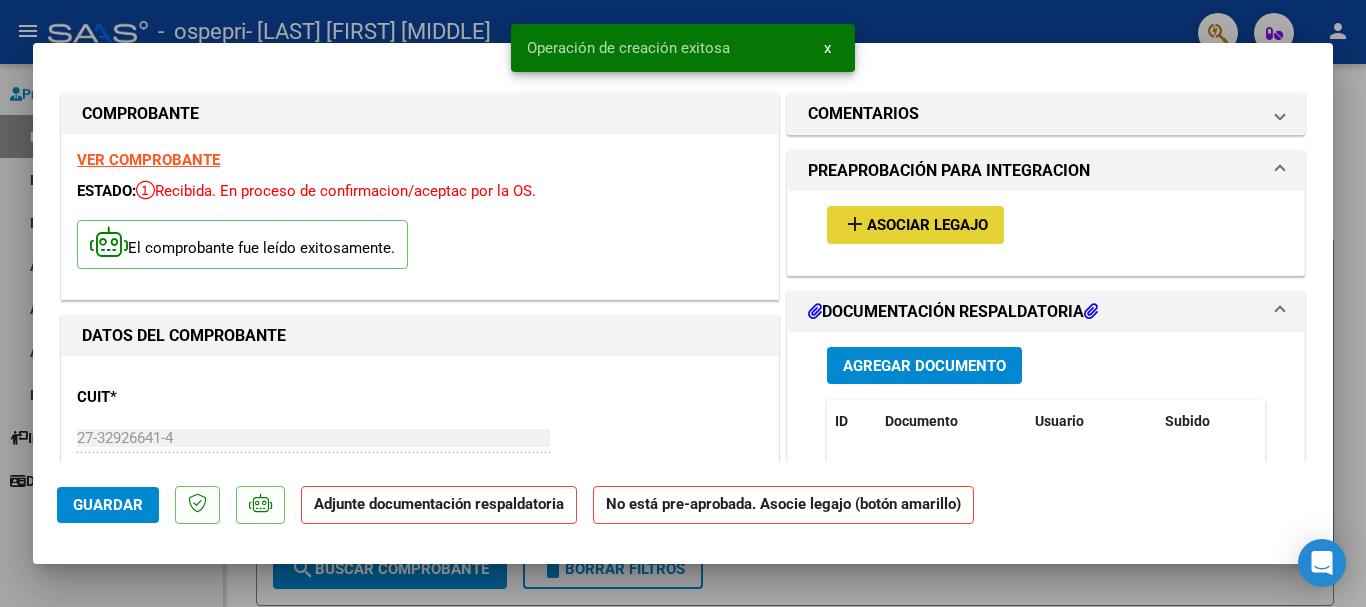 click on "Asociar Legajo" at bounding box center [927, 226] 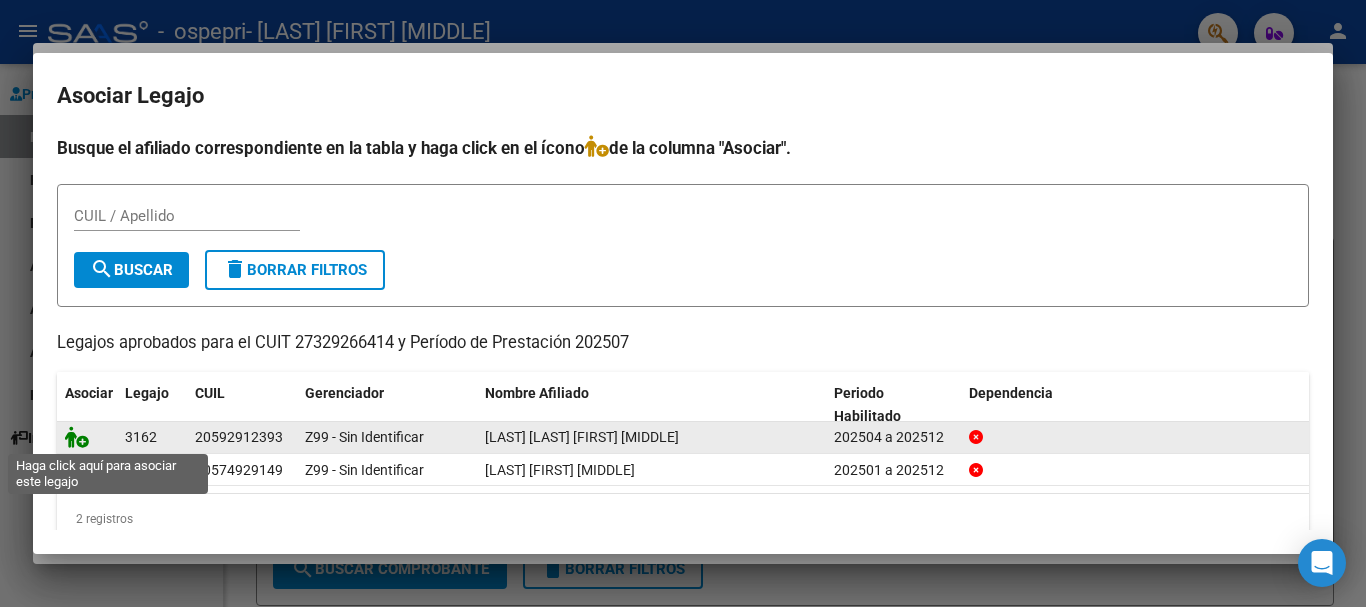 click 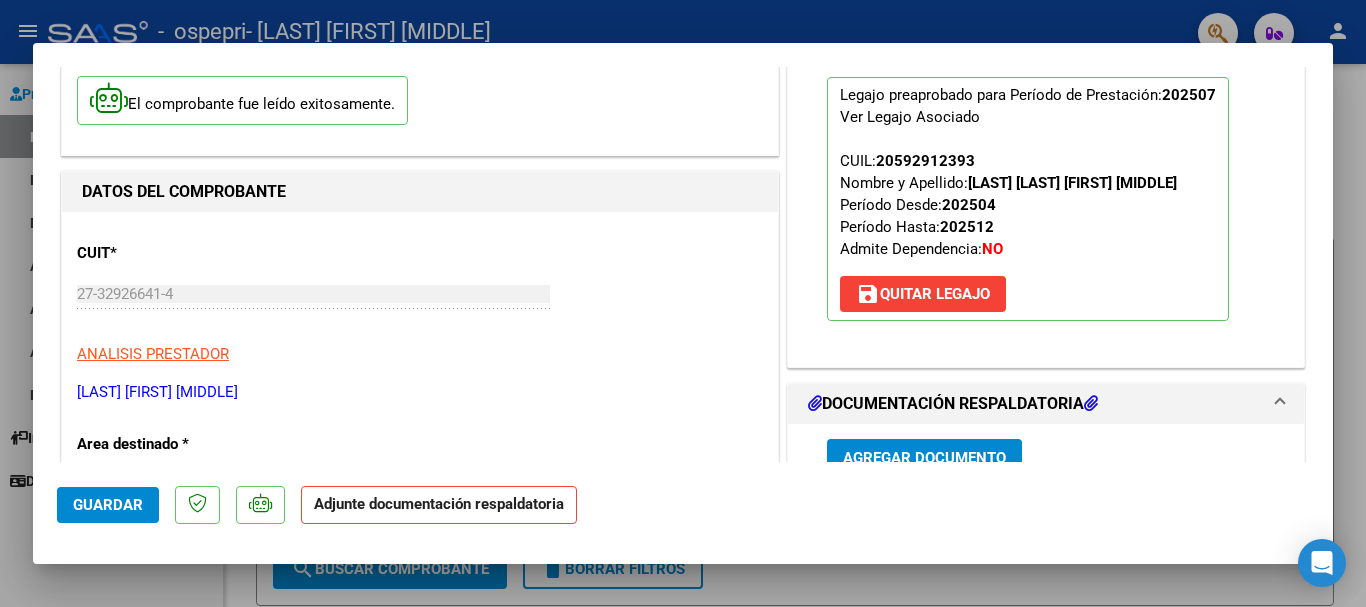 scroll, scrollTop: 174, scrollLeft: 0, axis: vertical 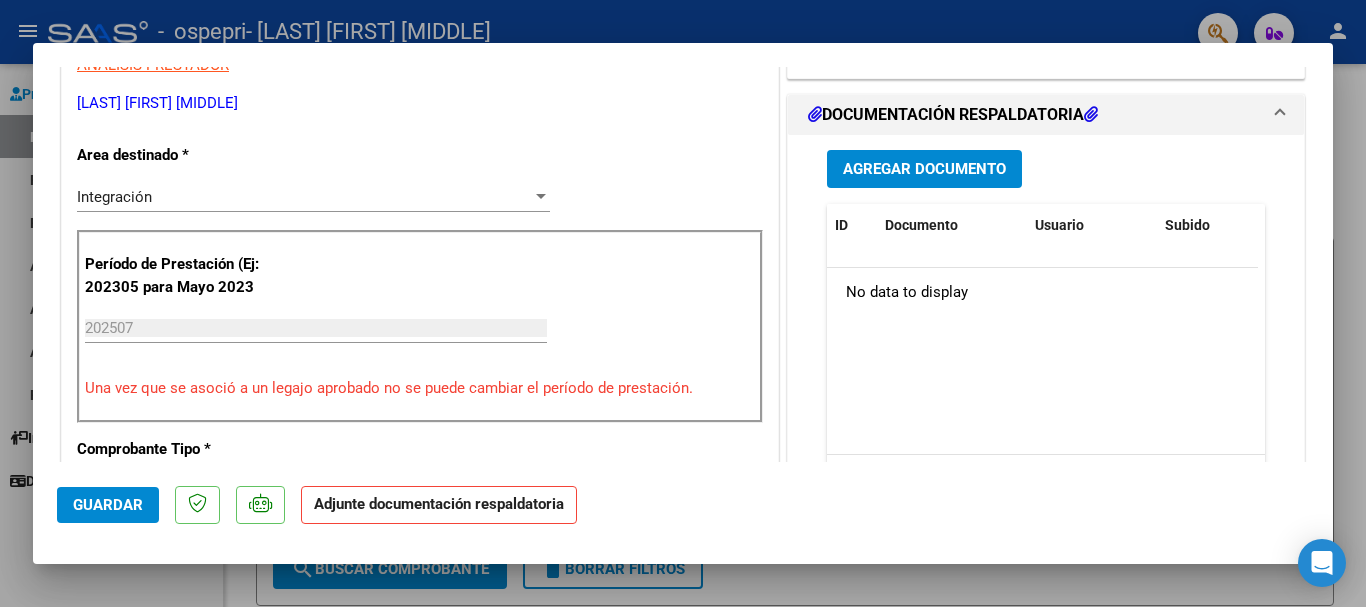 click on "Agregar Documento" at bounding box center (924, 170) 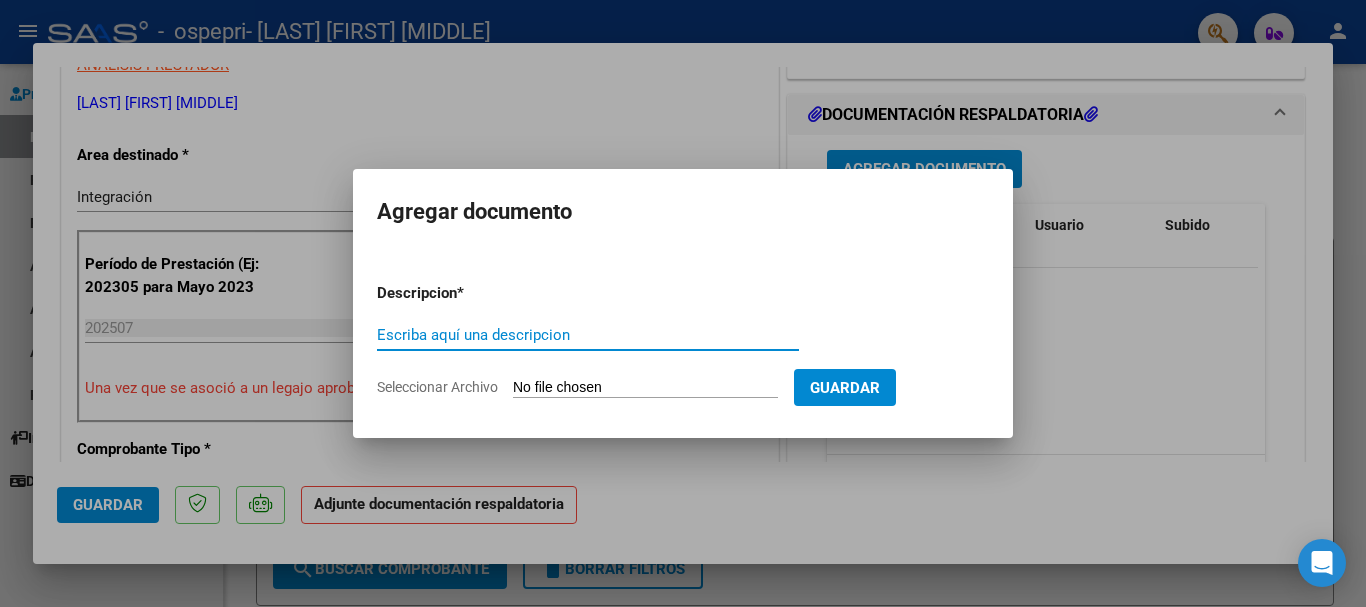 click on "Escriba aquí una descripcion" at bounding box center (588, 335) 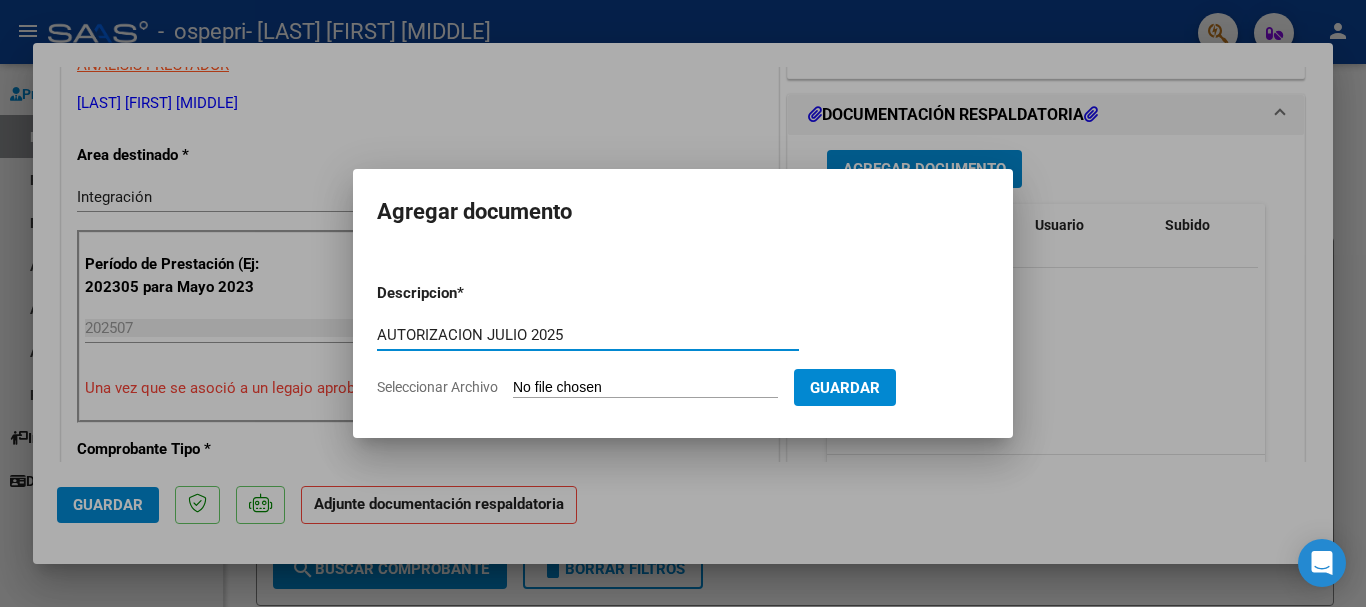 type on "AUTORIZACION JULIO 2025" 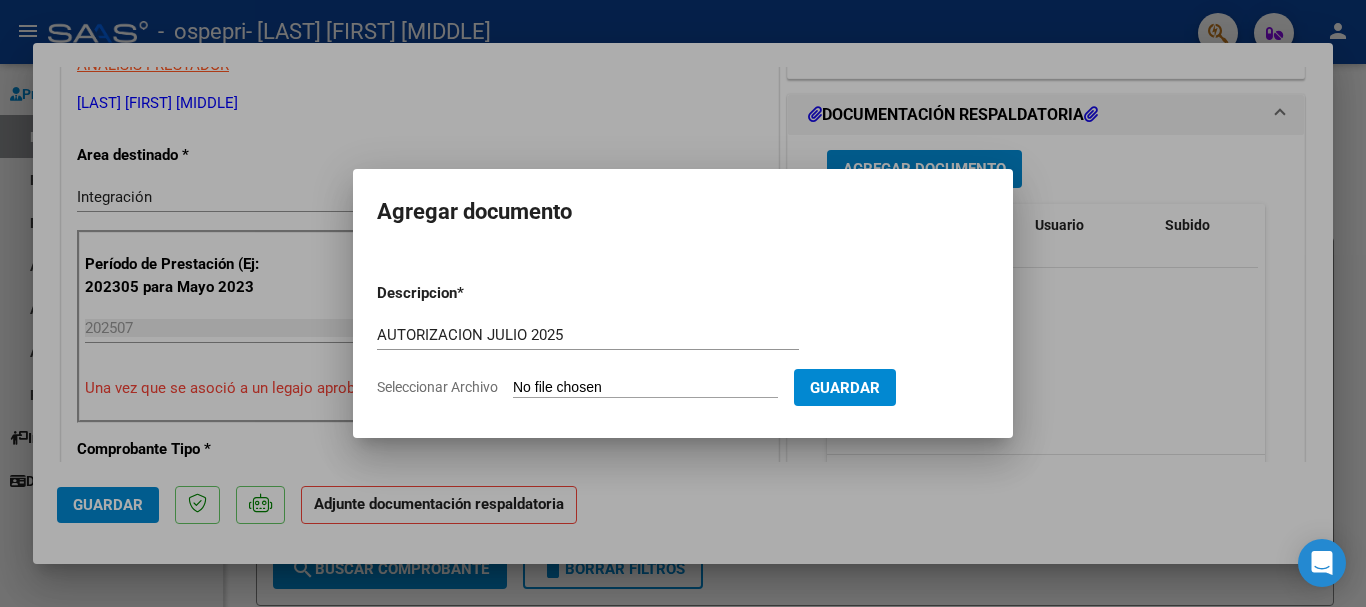 click on "Seleccionar Archivo" 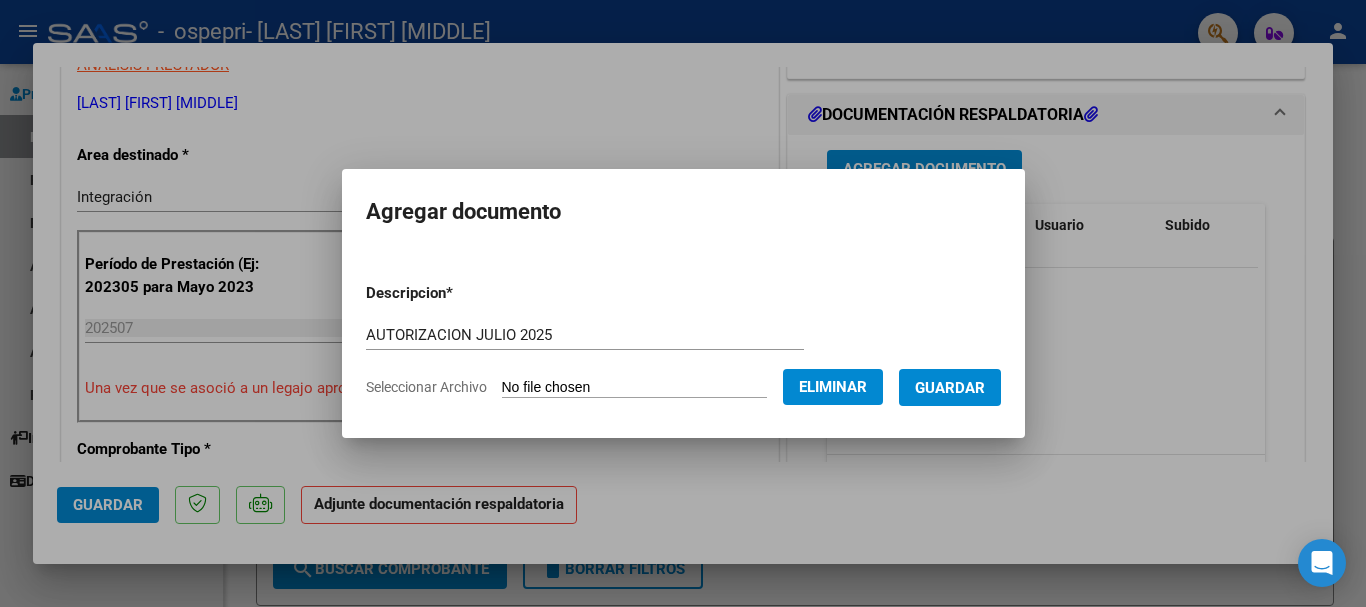 click on "Guardar" at bounding box center (950, 387) 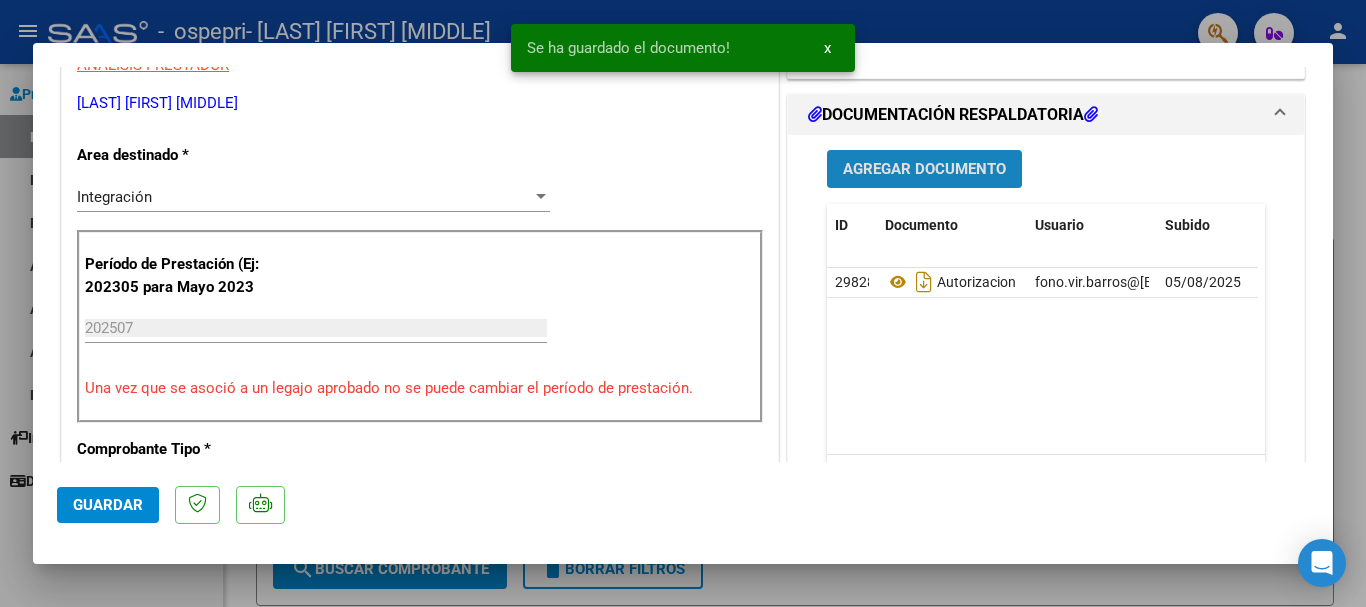 click on "Agregar Documento" at bounding box center [924, 170] 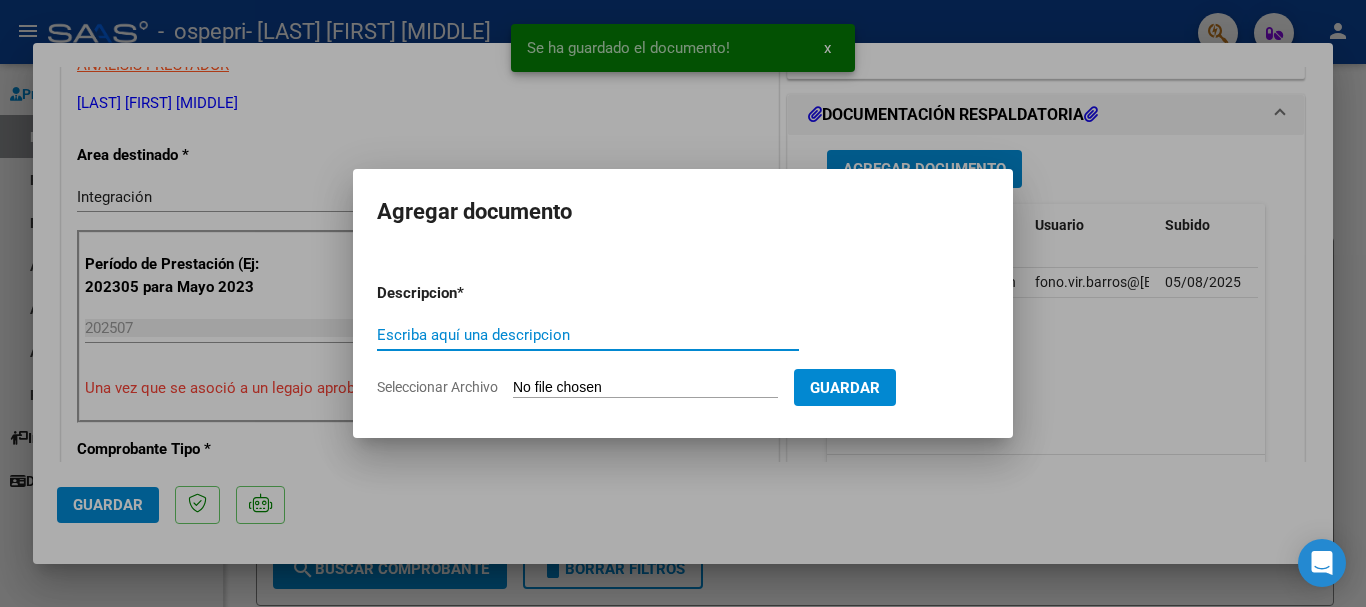 click on "Escriba aquí una descripcion" at bounding box center (588, 335) 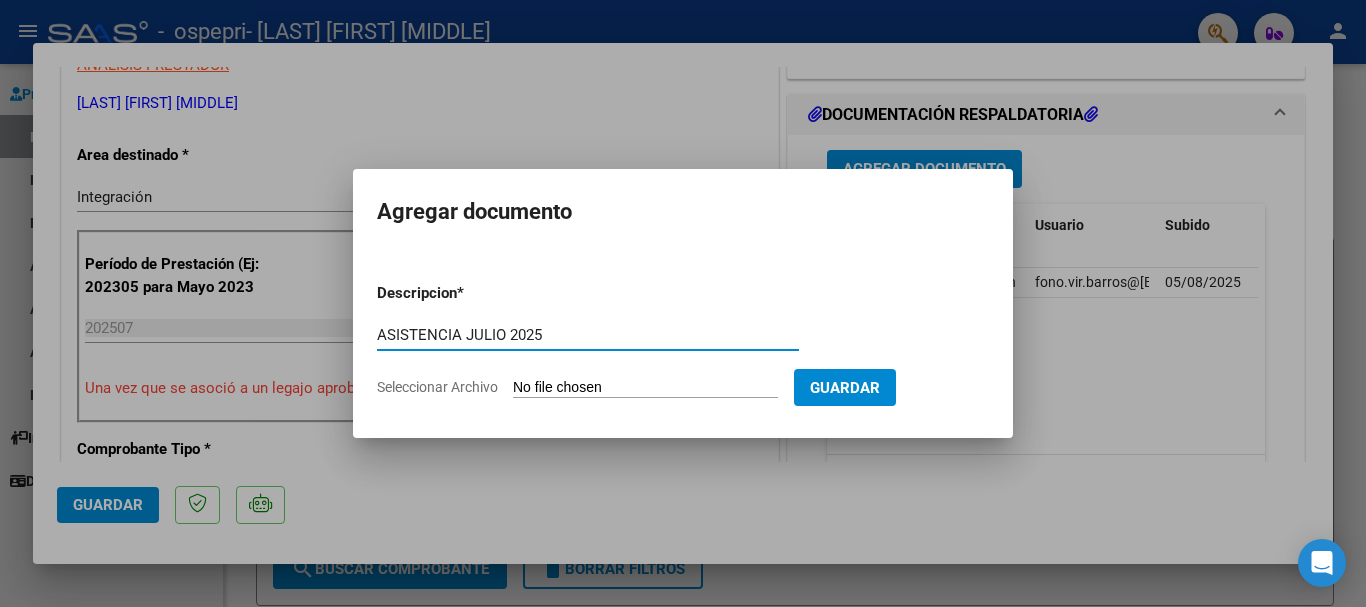 type on "ASISTENCIA JULIO 2025" 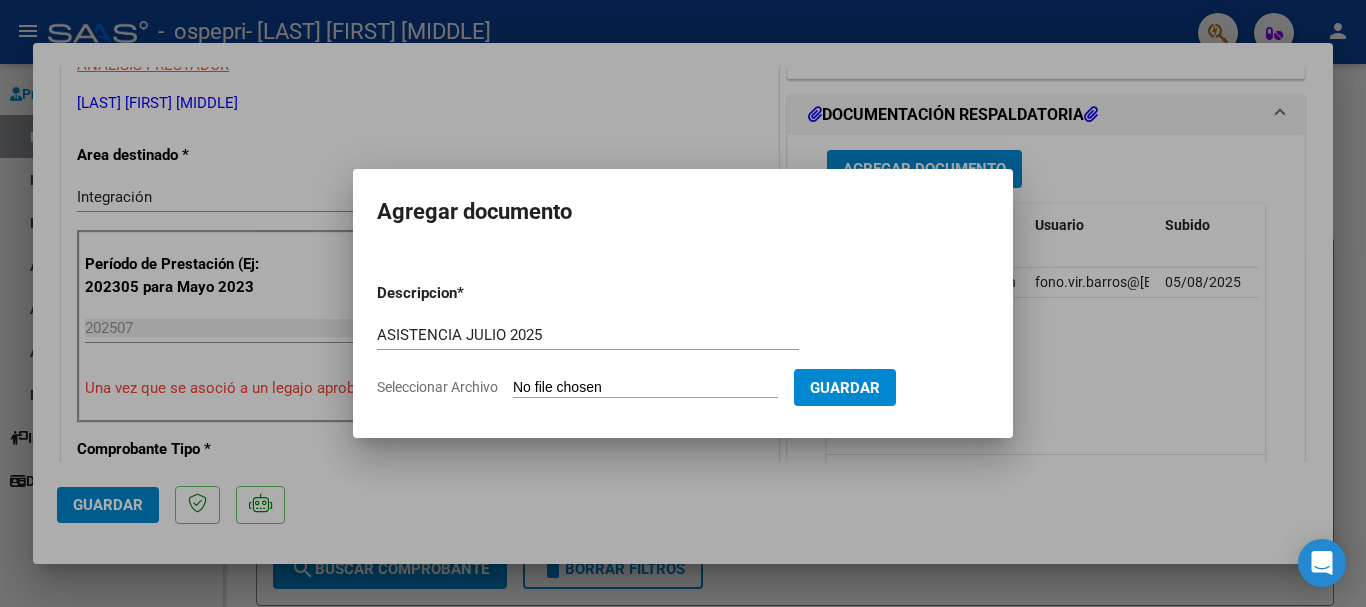click on "Seleccionar Archivo" 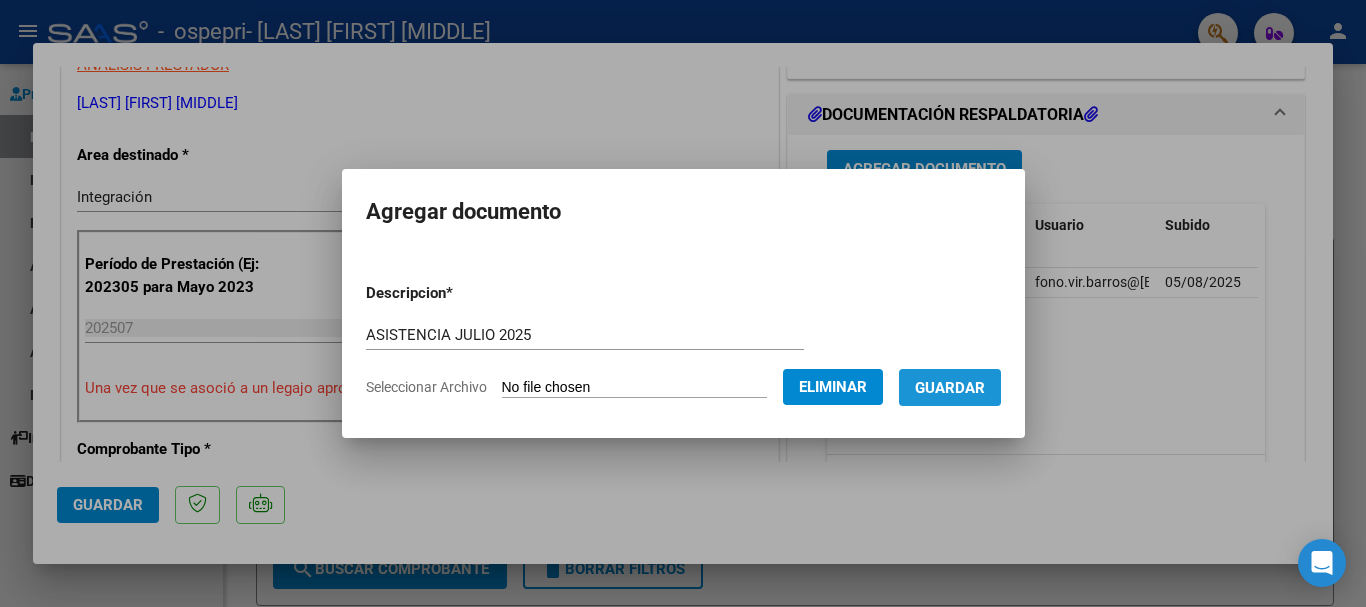 click on "Guardar" at bounding box center (950, 388) 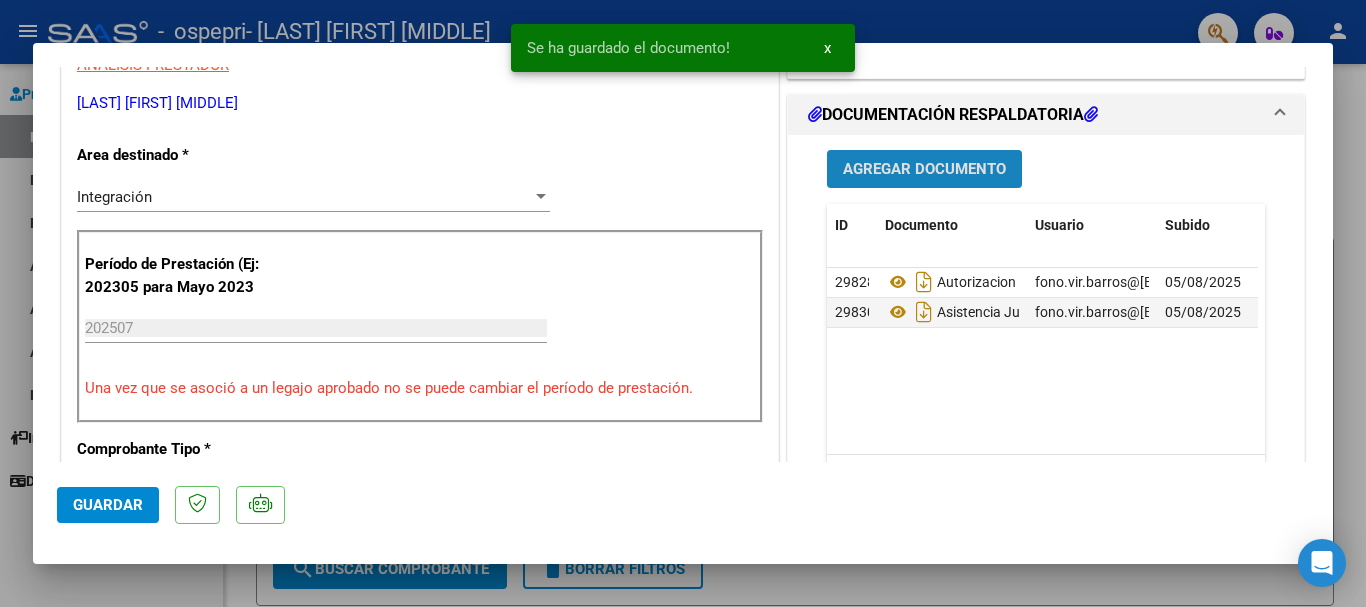 click on "Agregar Documento" at bounding box center (924, 170) 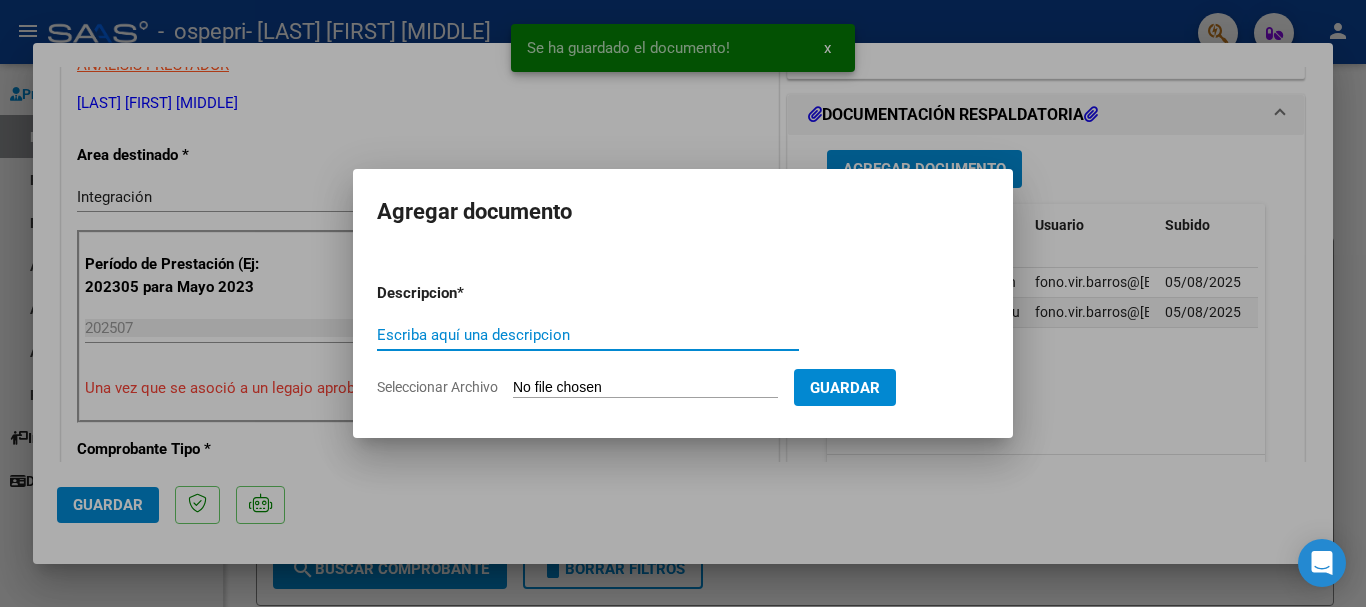 click on "Escriba aquí una descripcion" at bounding box center [588, 335] 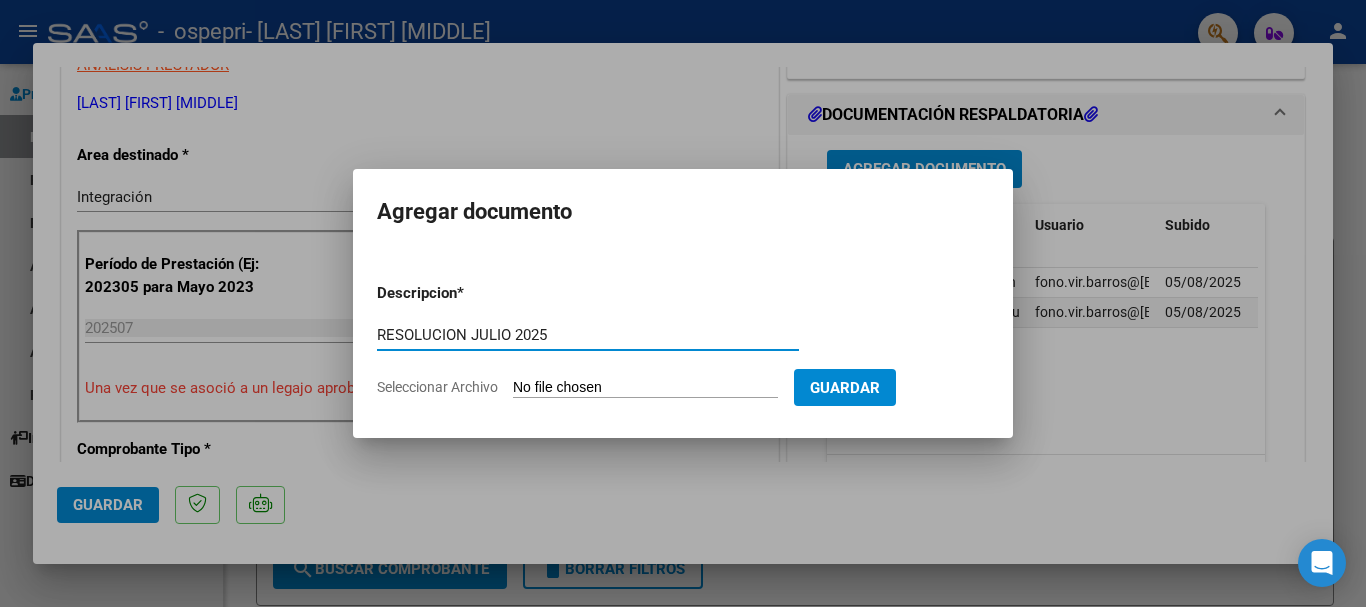 type on "RESOLUCION JULIO 2025" 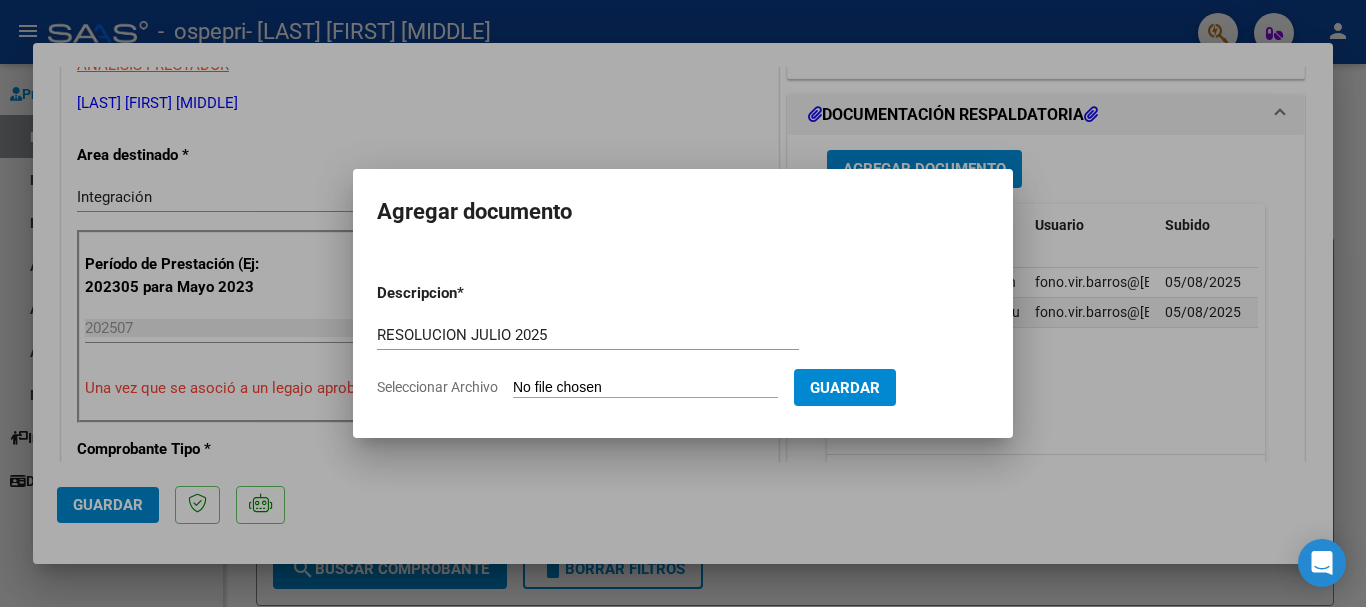 click on "Seleccionar Archivo" 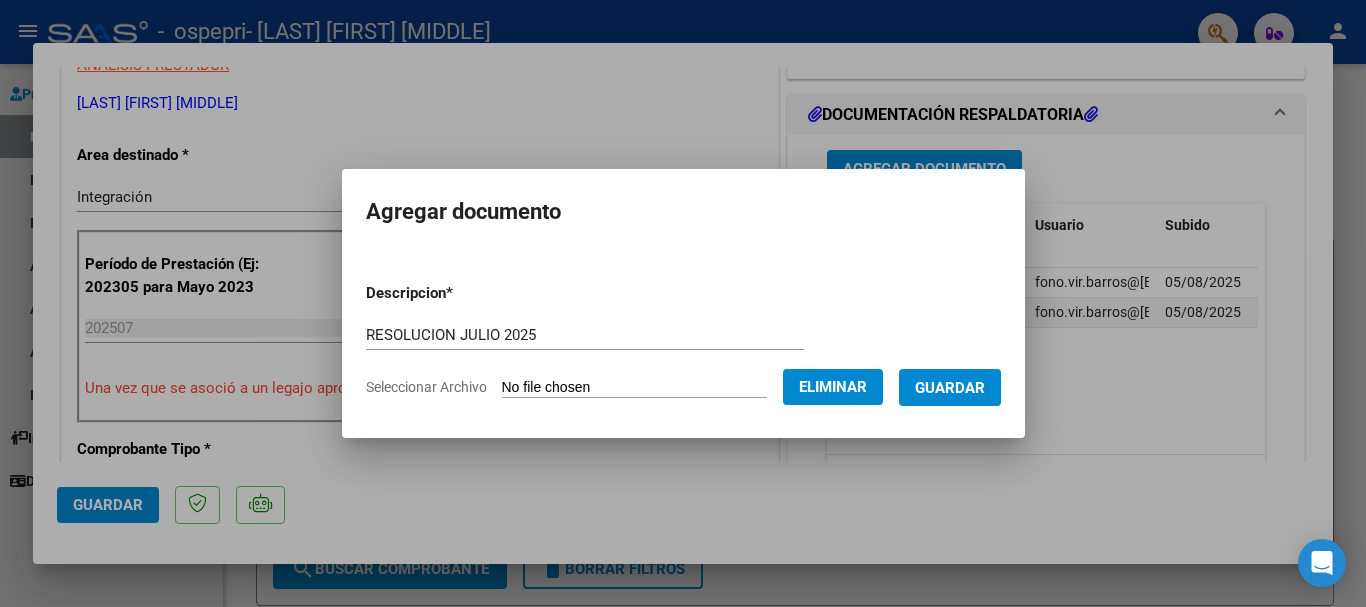 click on "Guardar" at bounding box center (950, 388) 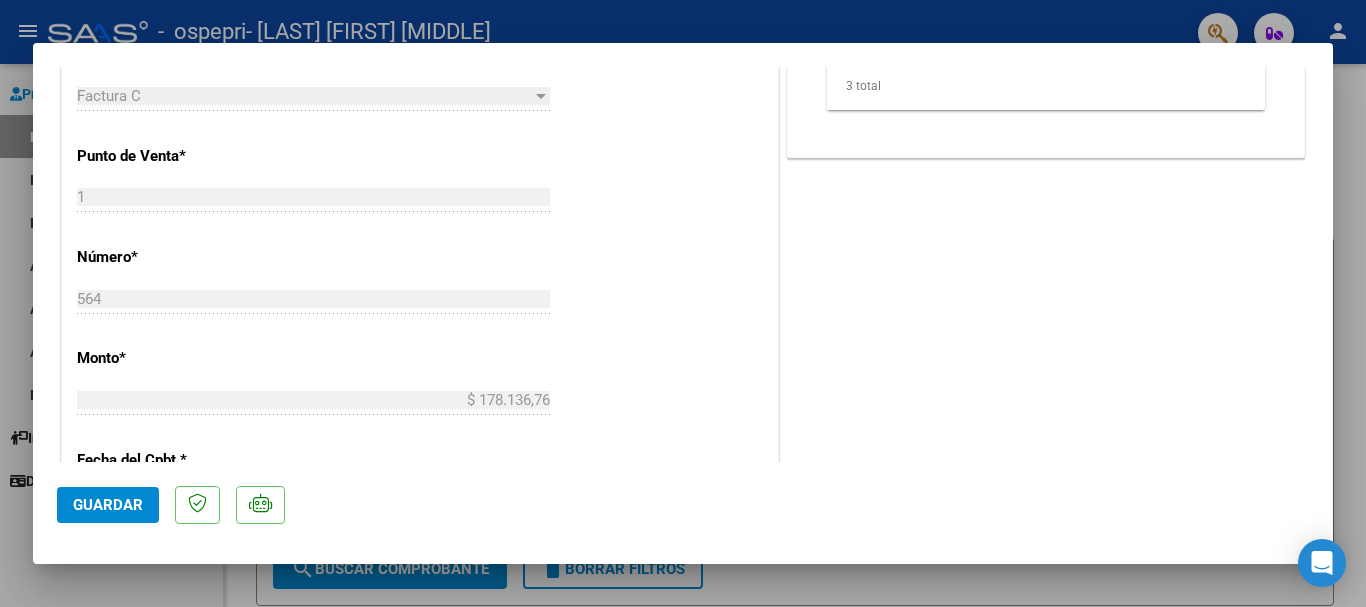 scroll, scrollTop: 832, scrollLeft: 0, axis: vertical 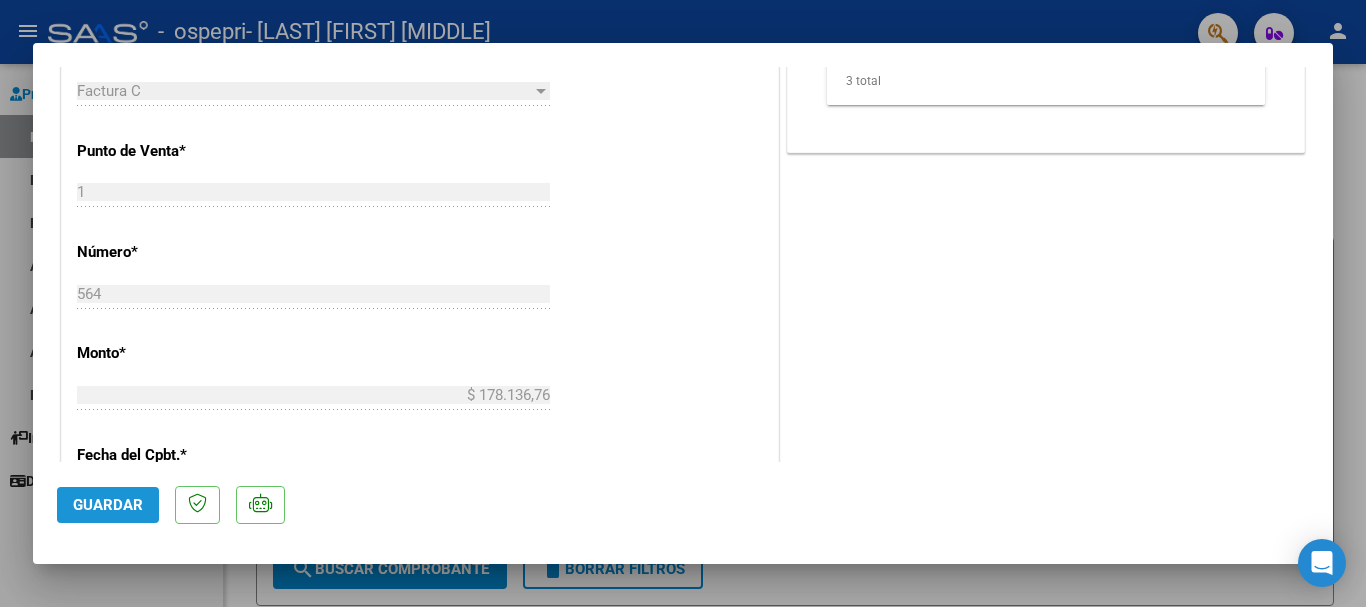 click on "Guardar" 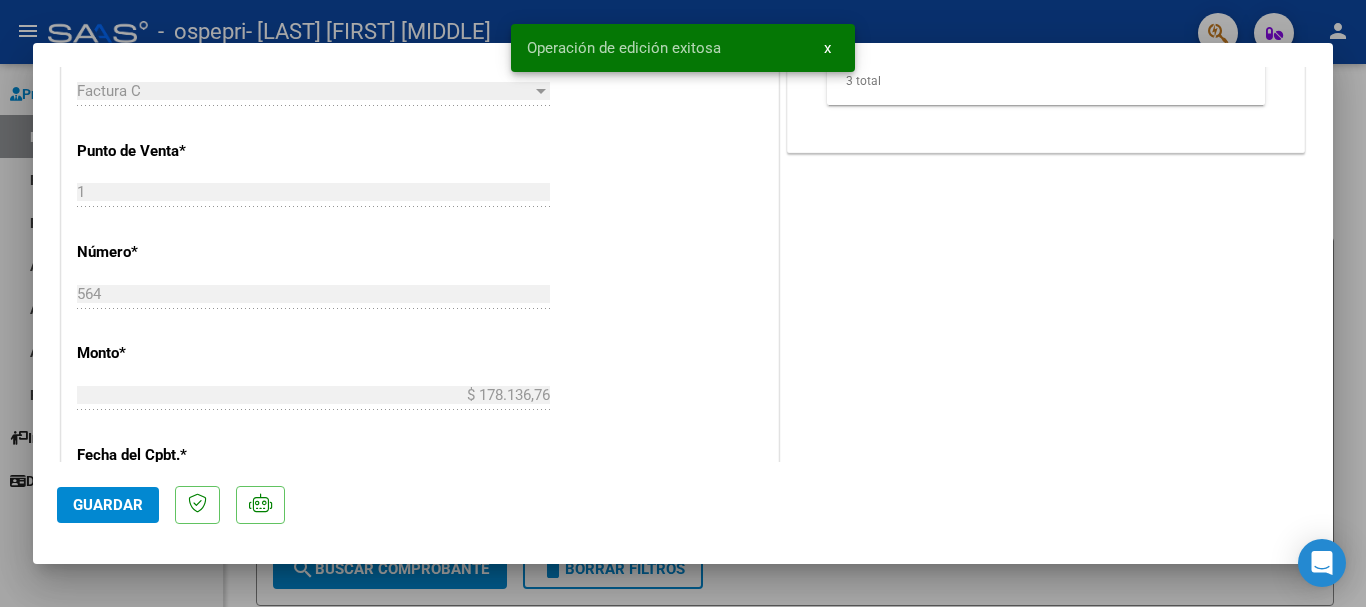 click at bounding box center (683, 303) 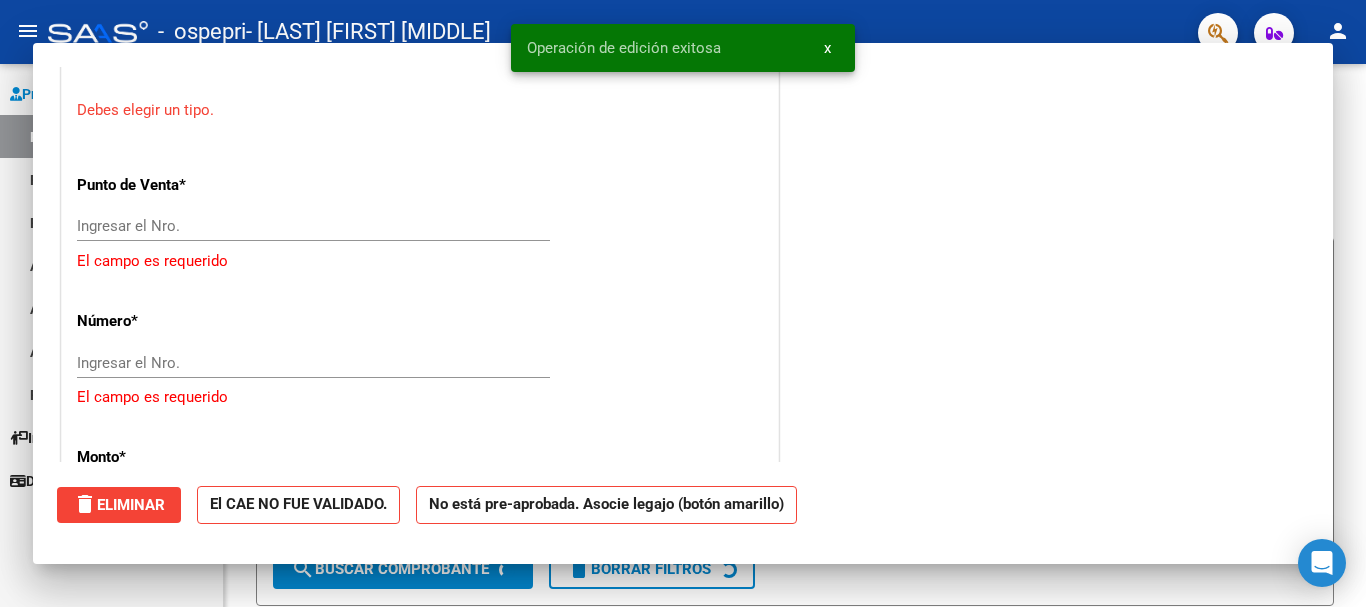 scroll, scrollTop: 0, scrollLeft: 0, axis: both 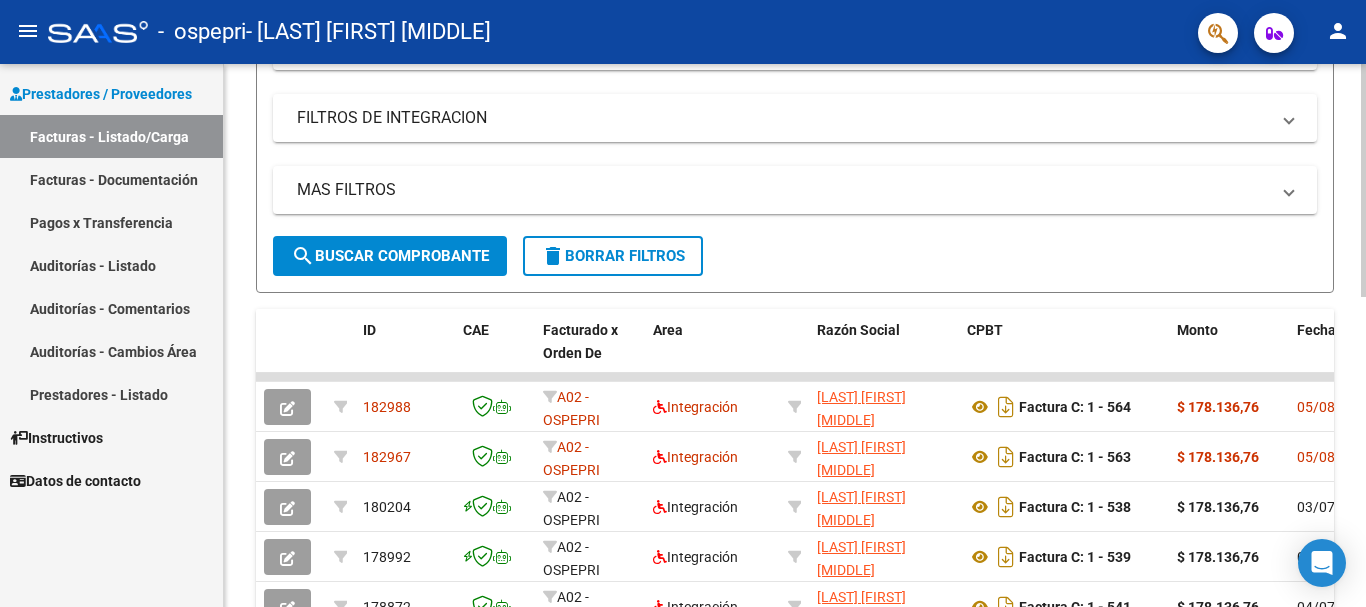 click 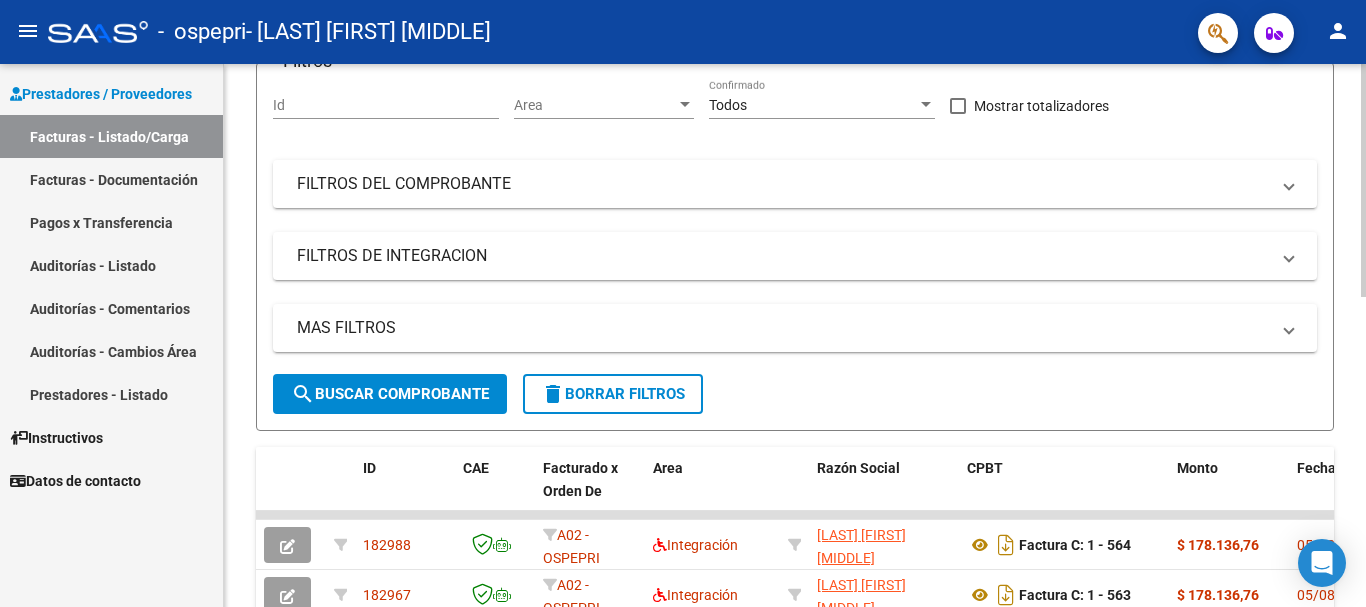 scroll, scrollTop: 0, scrollLeft: 0, axis: both 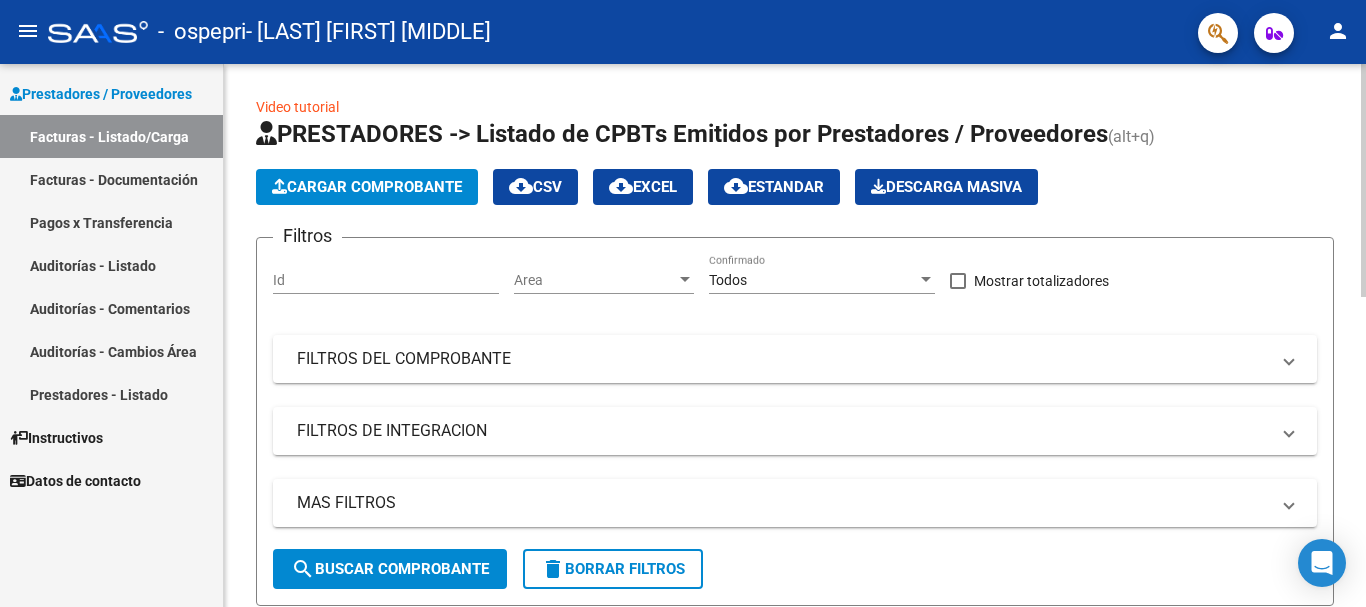 click 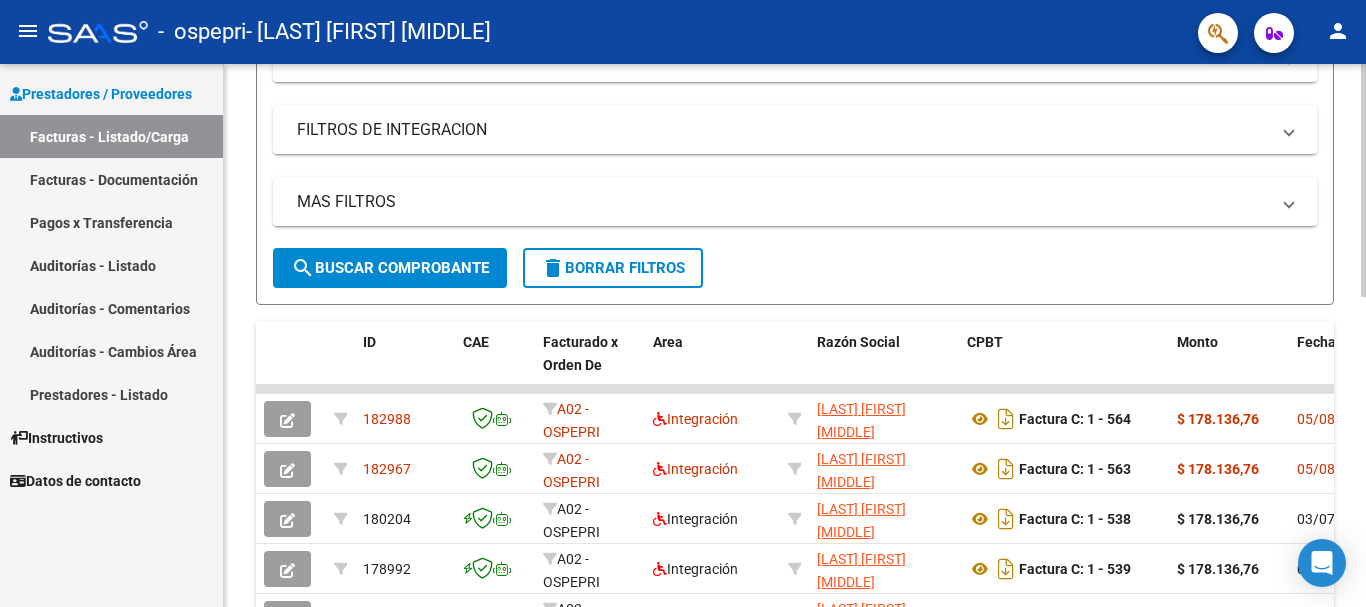scroll, scrollTop: 303, scrollLeft: 0, axis: vertical 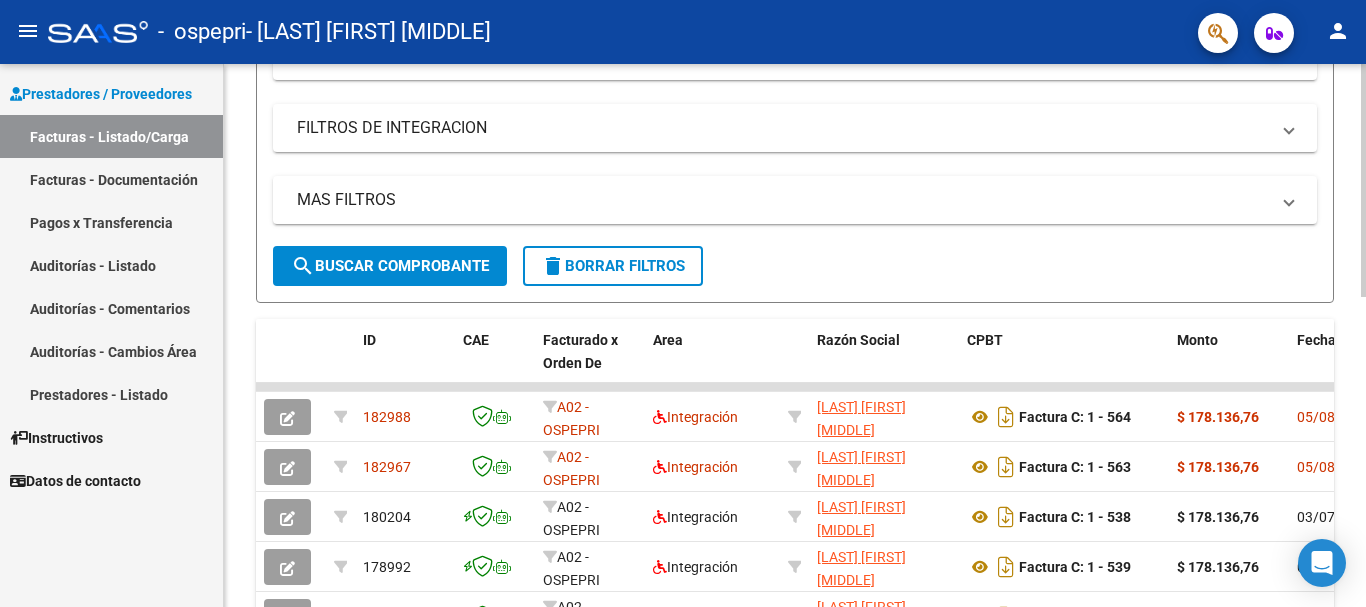 click 